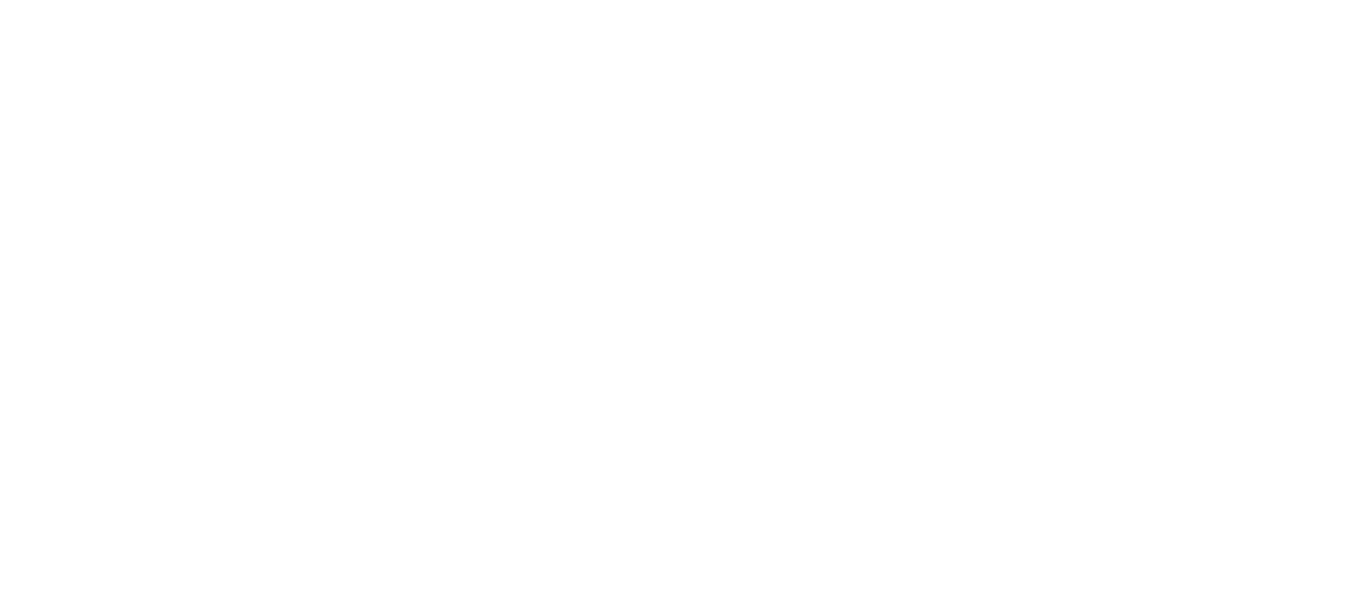 scroll, scrollTop: 0, scrollLeft: 0, axis: both 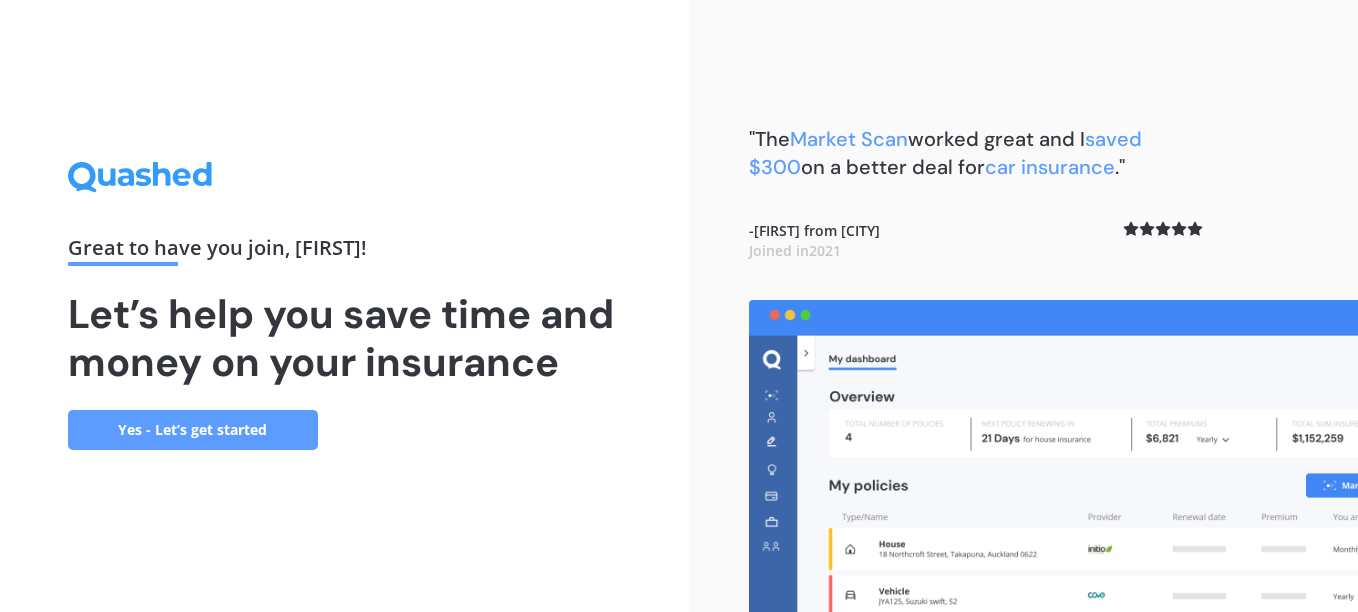 click on "Yes - Let’s get started" at bounding box center (193, 430) 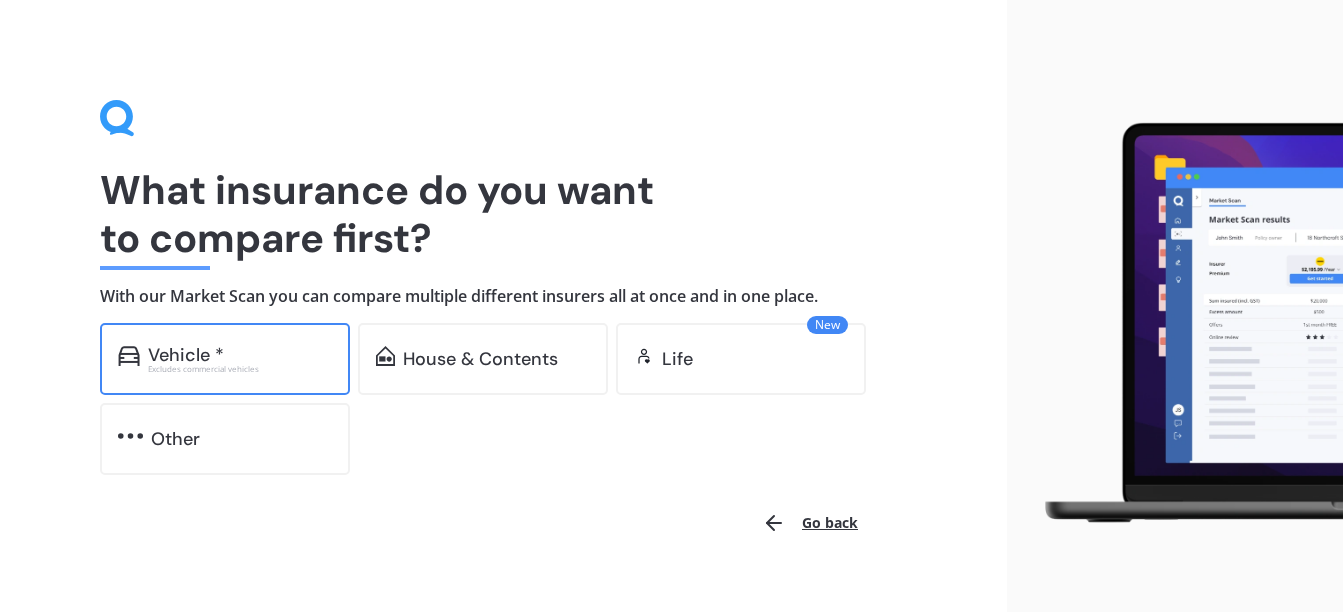 click on "Excludes commercial vehicles" at bounding box center (240, 369) 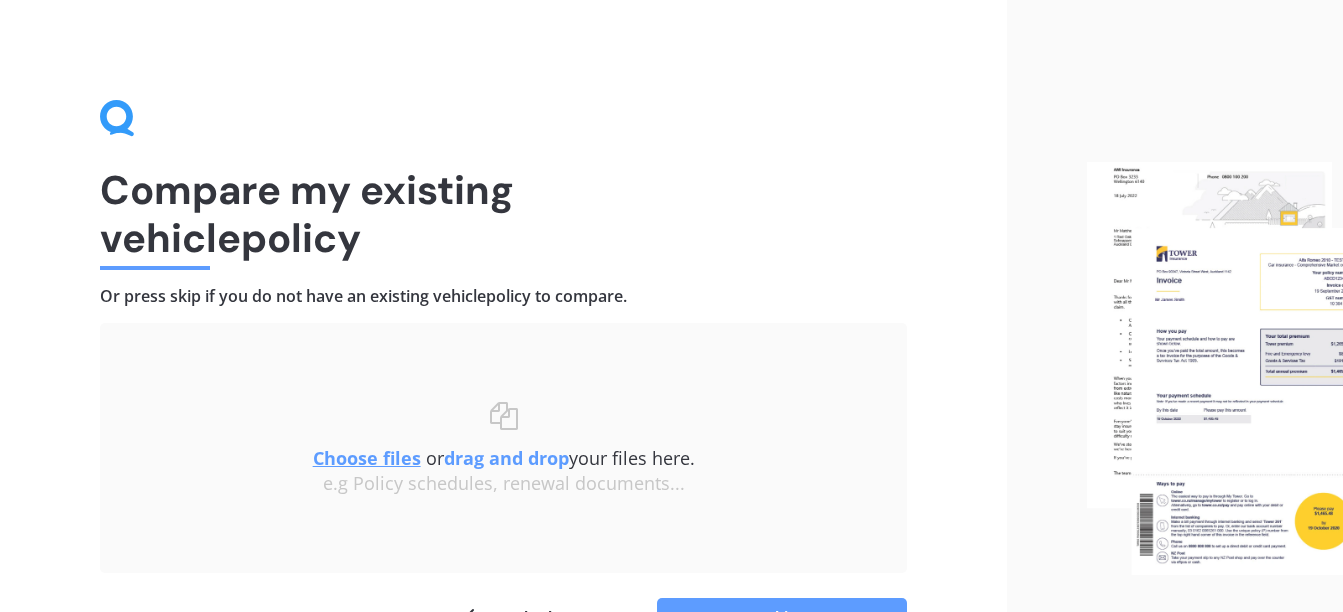 click on "Choose files" at bounding box center (367, 458) 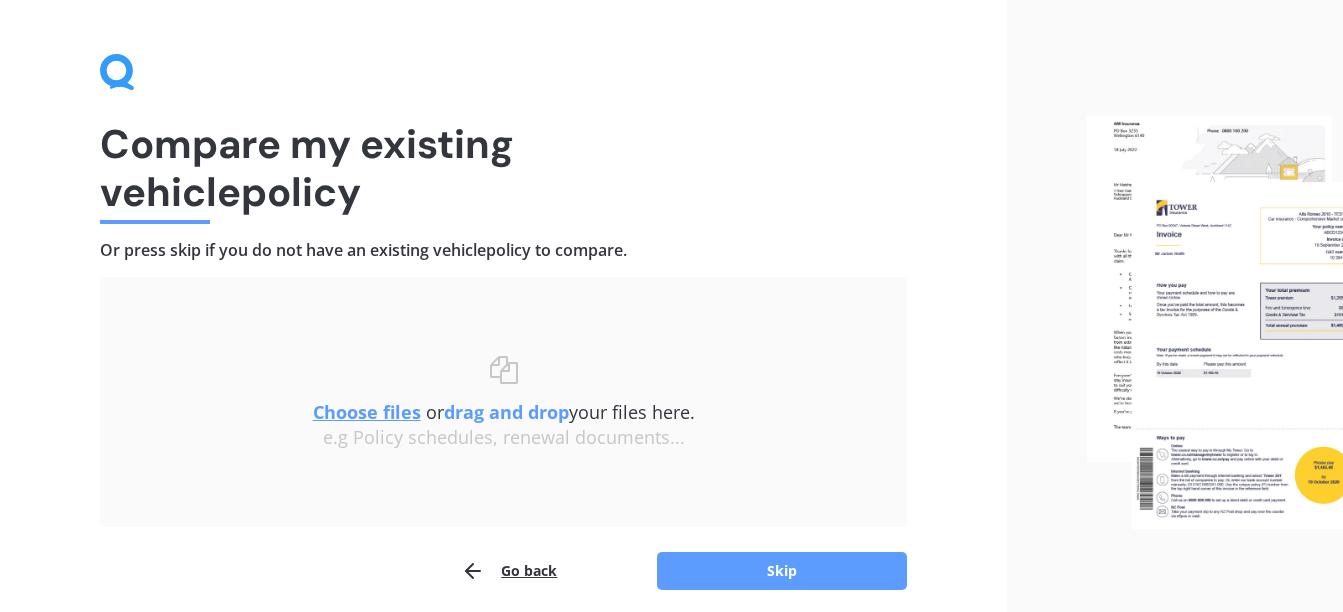 scroll, scrollTop: 91, scrollLeft: 0, axis: vertical 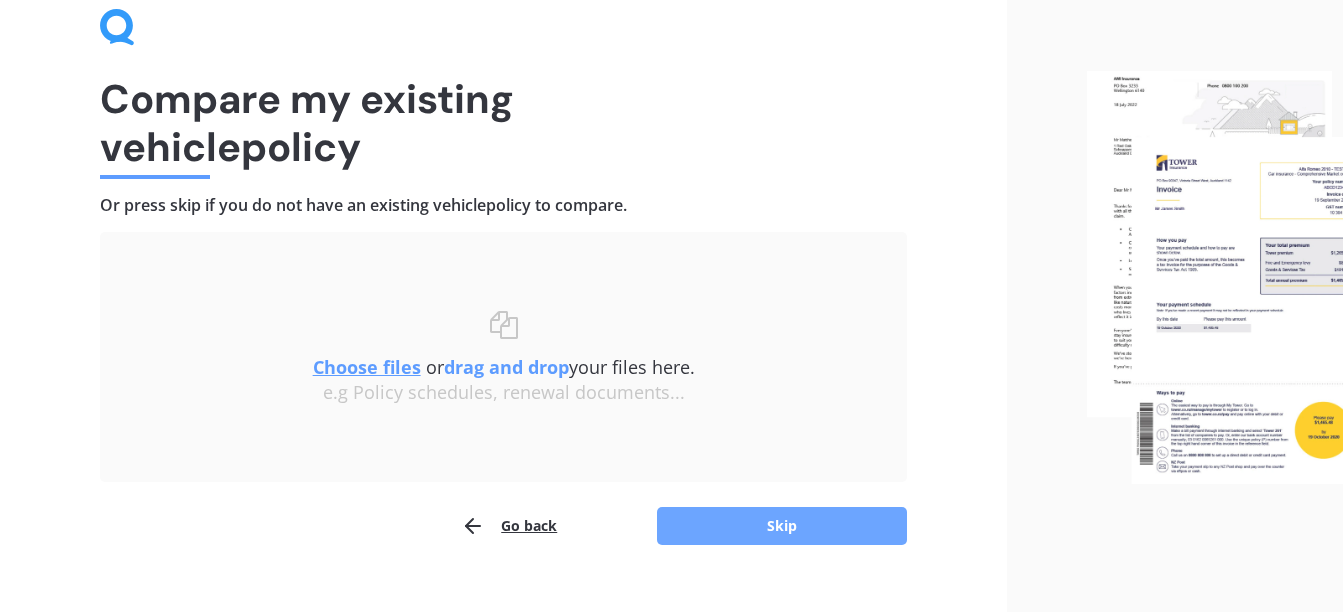 click on "Skip" at bounding box center [782, 526] 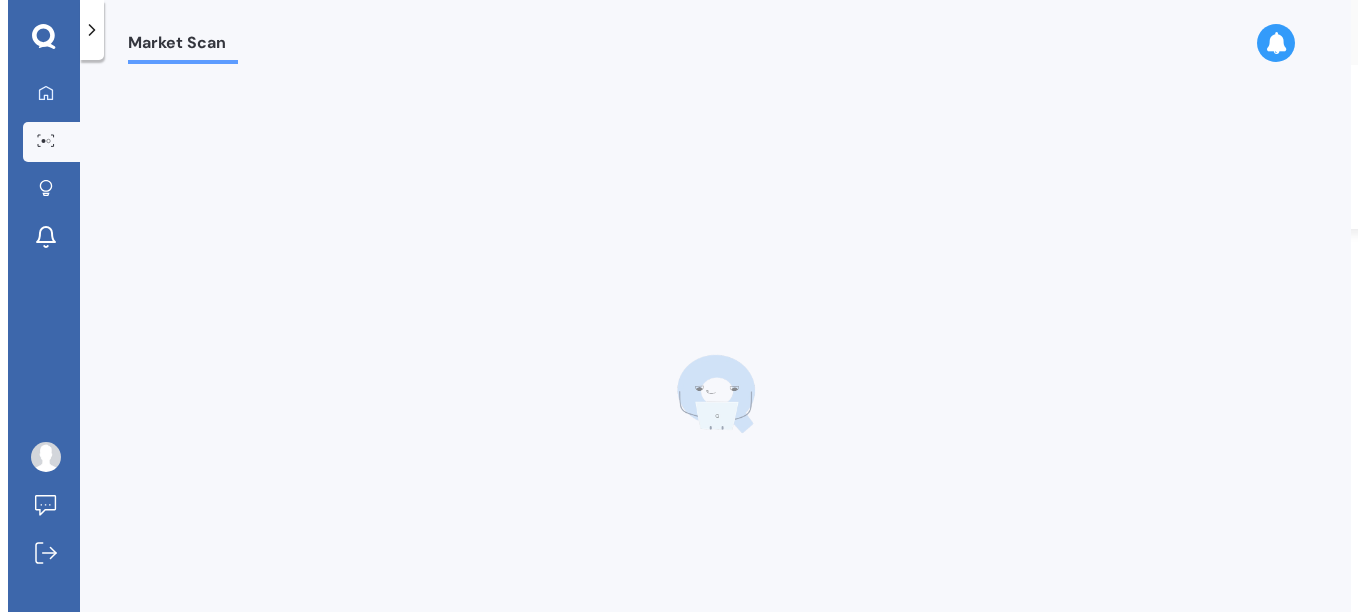 scroll, scrollTop: 0, scrollLeft: 0, axis: both 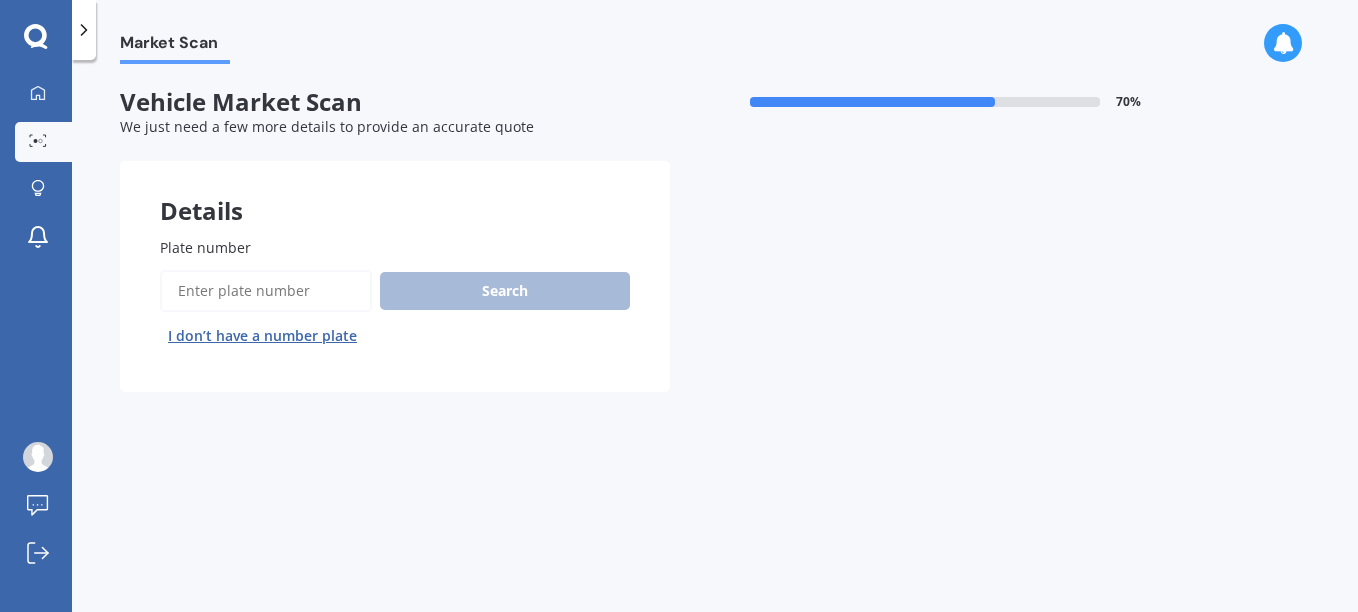 click on "Plate number" at bounding box center [266, 291] 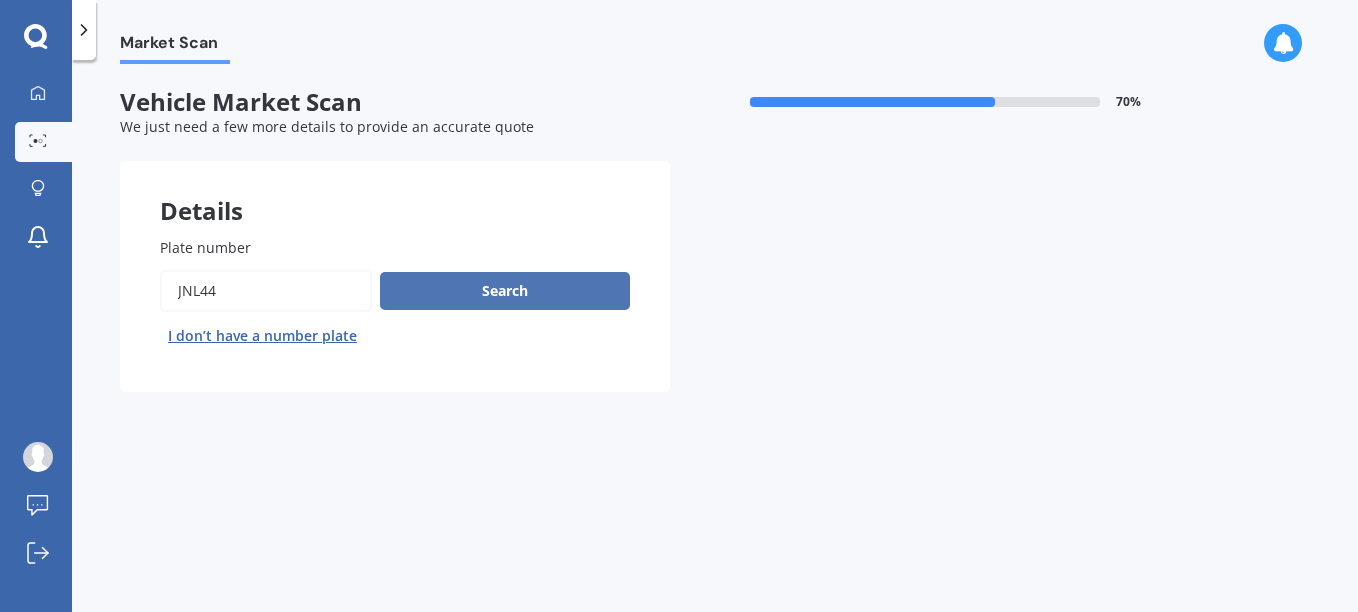 type on "JNL44" 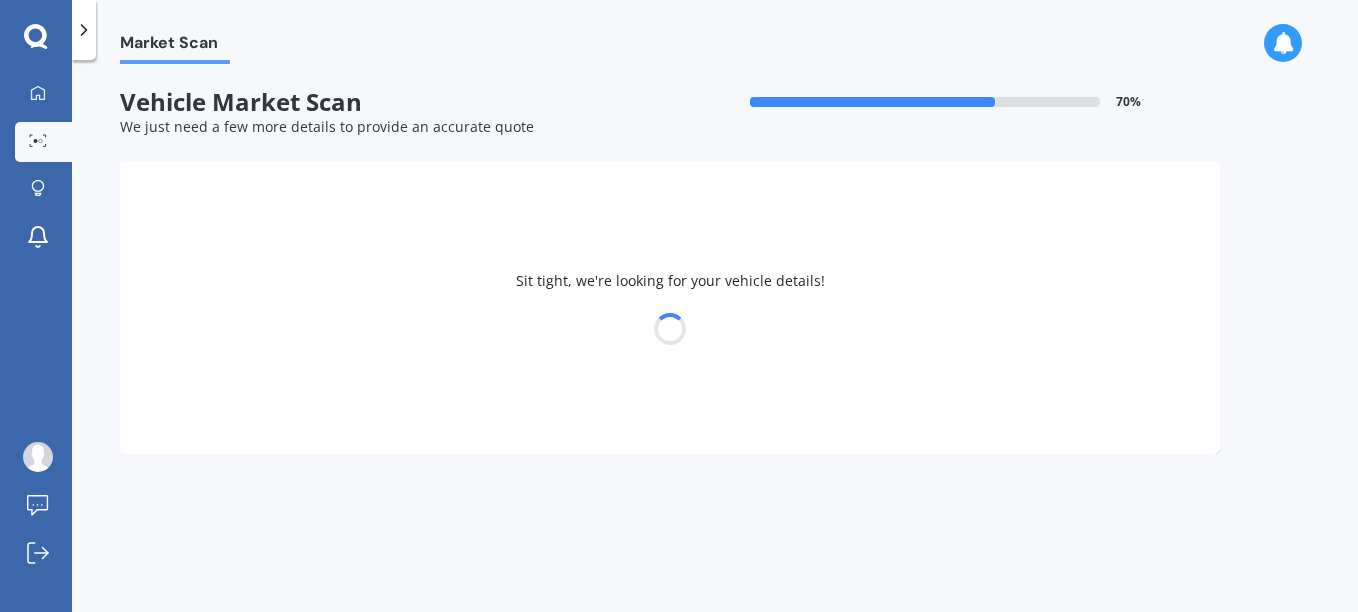 select on "TOYOTA" 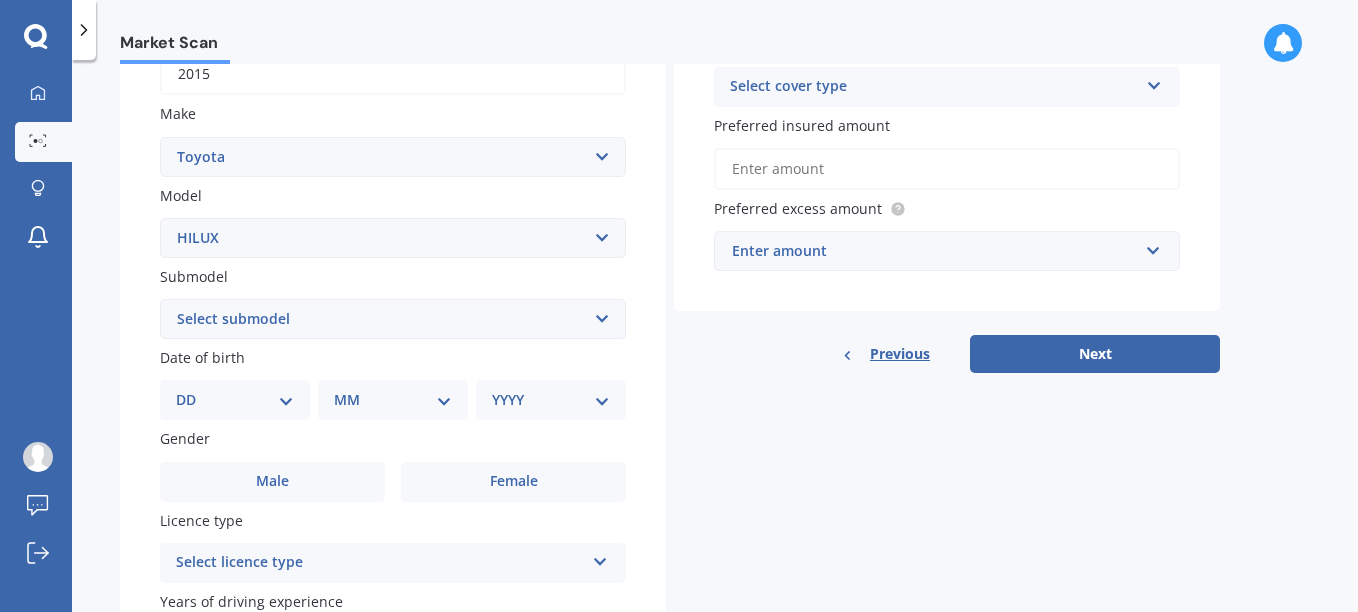 scroll, scrollTop: 354, scrollLeft: 0, axis: vertical 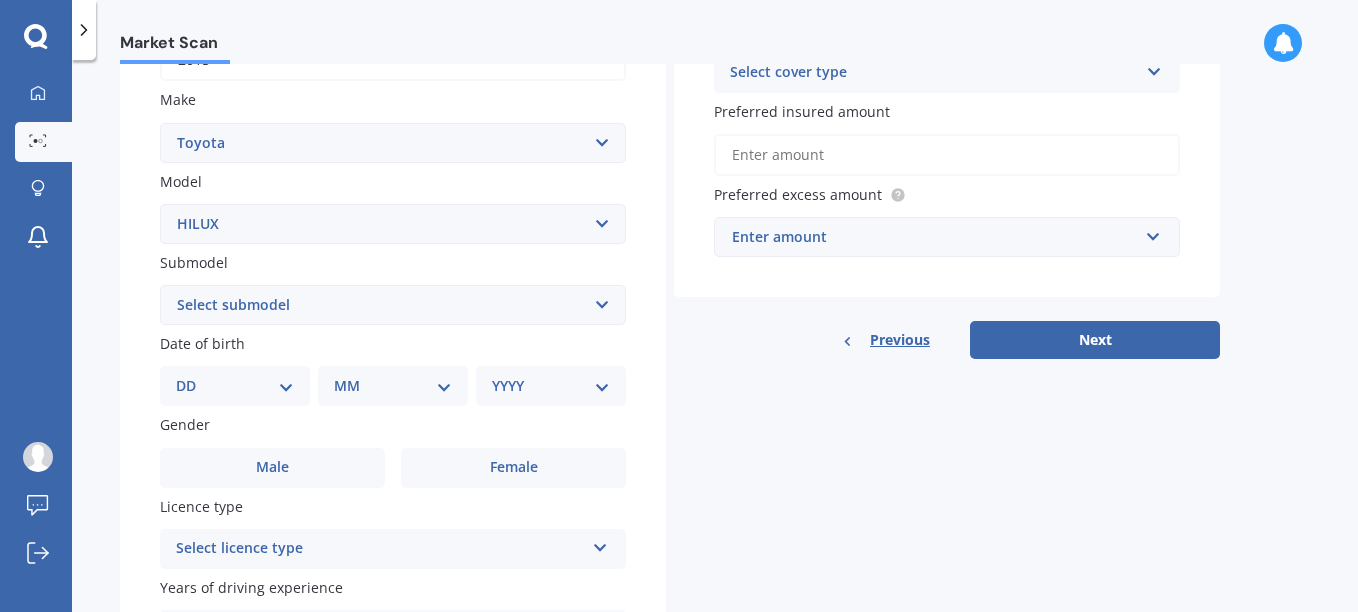 click on "Select submodel (All other) Diesel Diesel 4WD Petrol 4WD SR TD DC 2.8D/6AT/UT Surf 3.0L Diesel Turbo Ute diesel Ute diesel turbo V6" at bounding box center (393, 305) 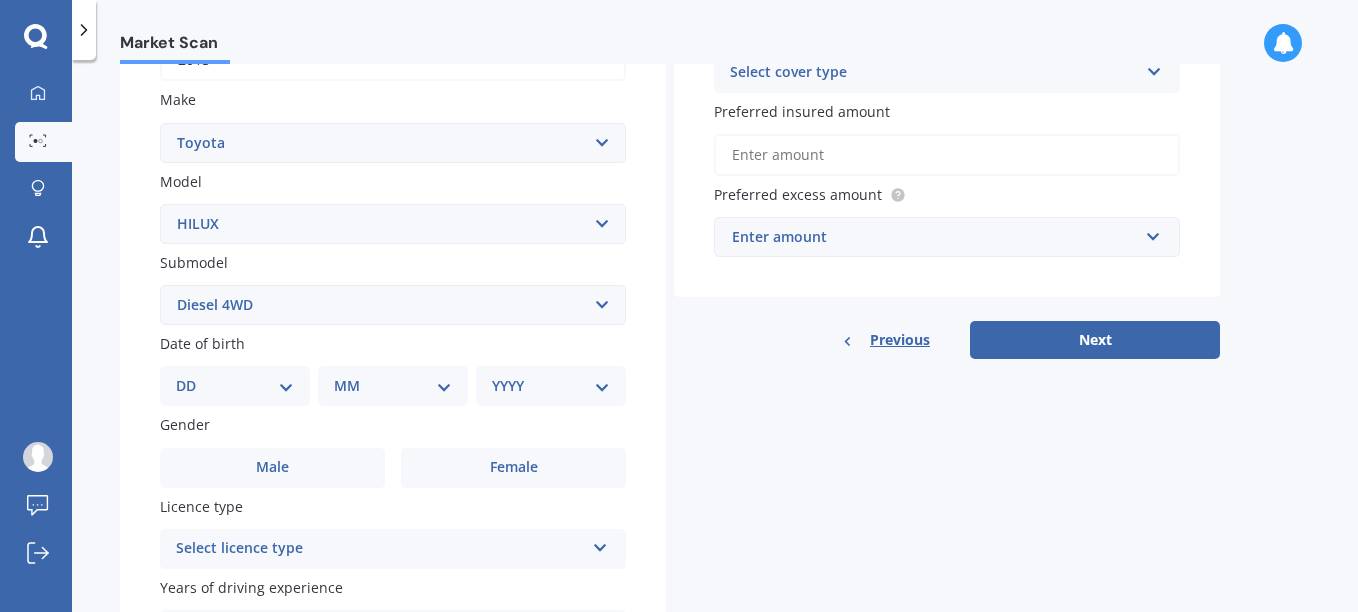 click on "Select submodel (All other) Diesel Diesel 4WD Petrol 4WD SR TD DC 2.8D/6AT/UT Surf 3.0L Diesel Turbo Ute diesel Ute diesel turbo V6" at bounding box center (393, 305) 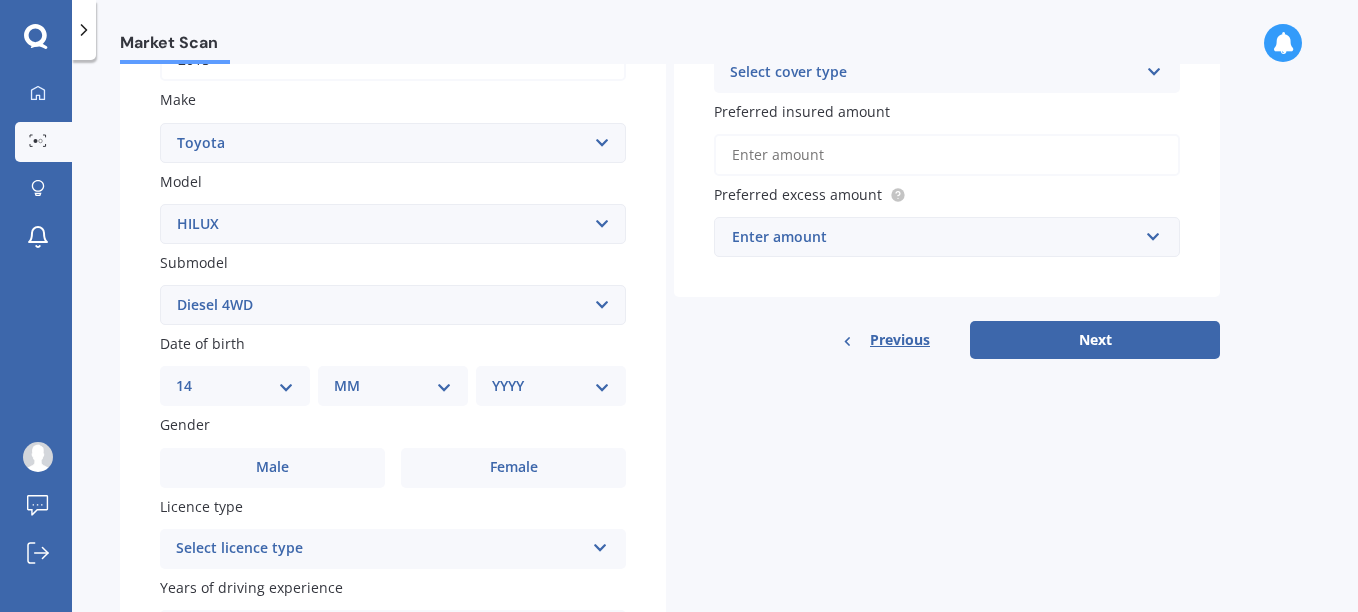 click on "DD 01 02 03 04 05 06 07 08 09 10 11 12 13 14 15 16 17 18 19 20 21 22 23 24 25 26 27 28 29 30 31" at bounding box center [235, 386] 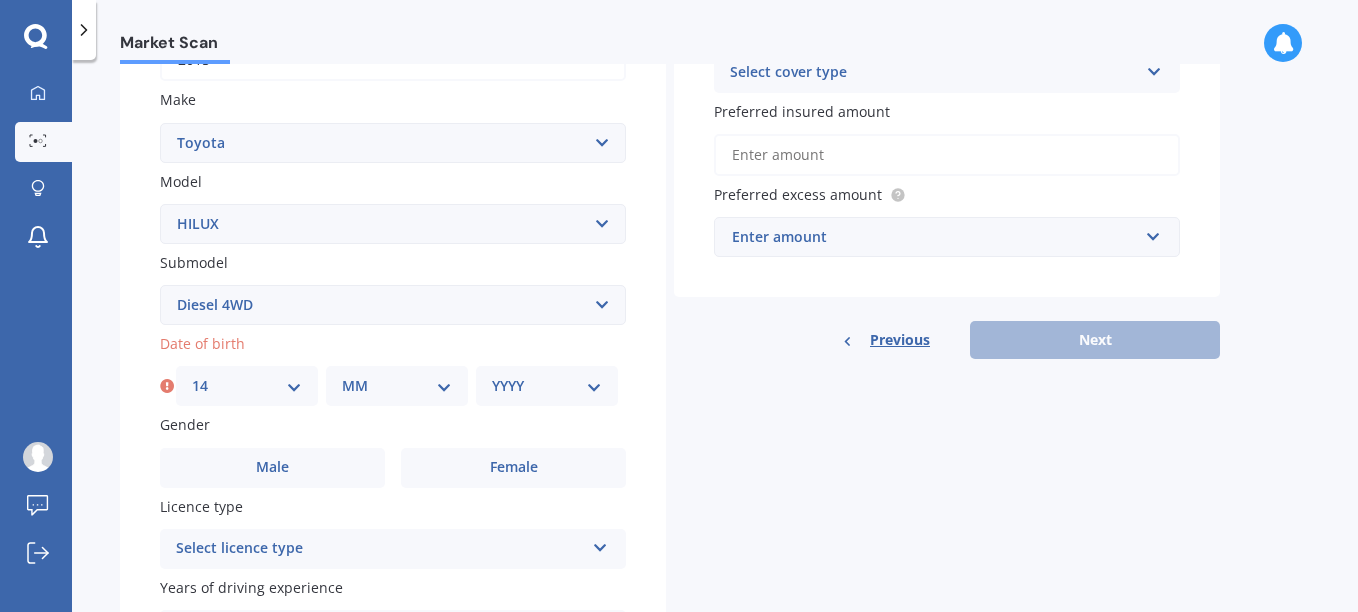 click on "MM 01 02 03 04 05 06 07 08 09 10 11 12" at bounding box center (397, 386) 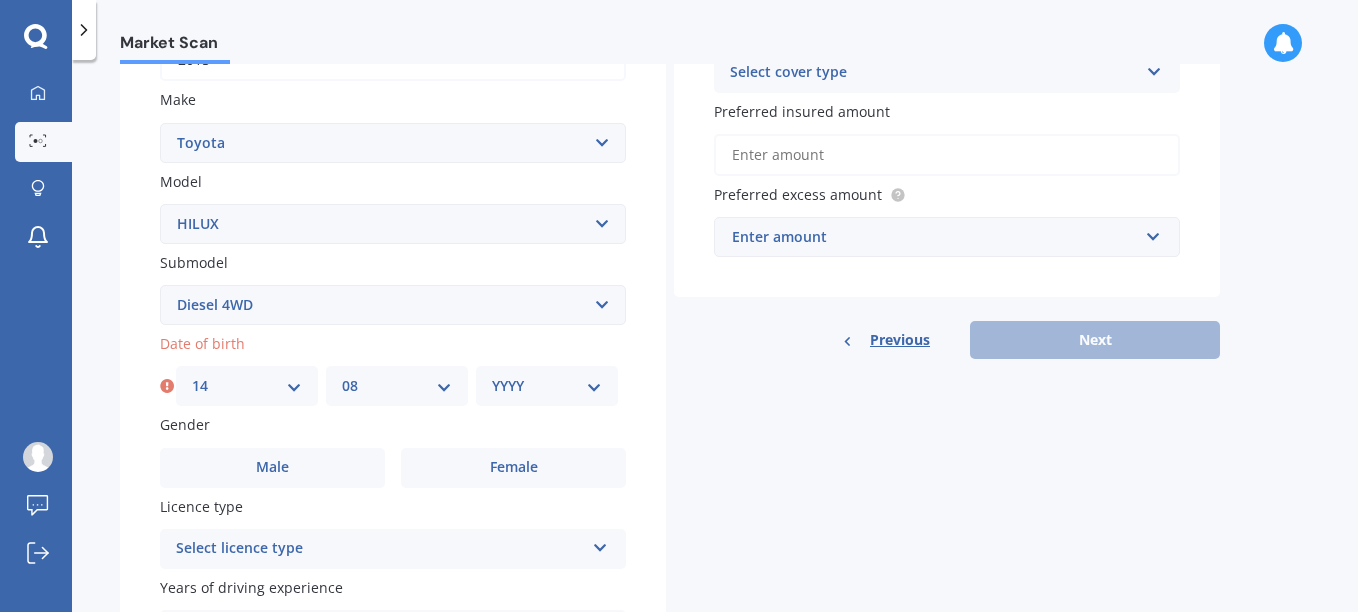 click on "MM 01 02 03 04 05 06 07 08 09 10 11 12" at bounding box center (397, 386) 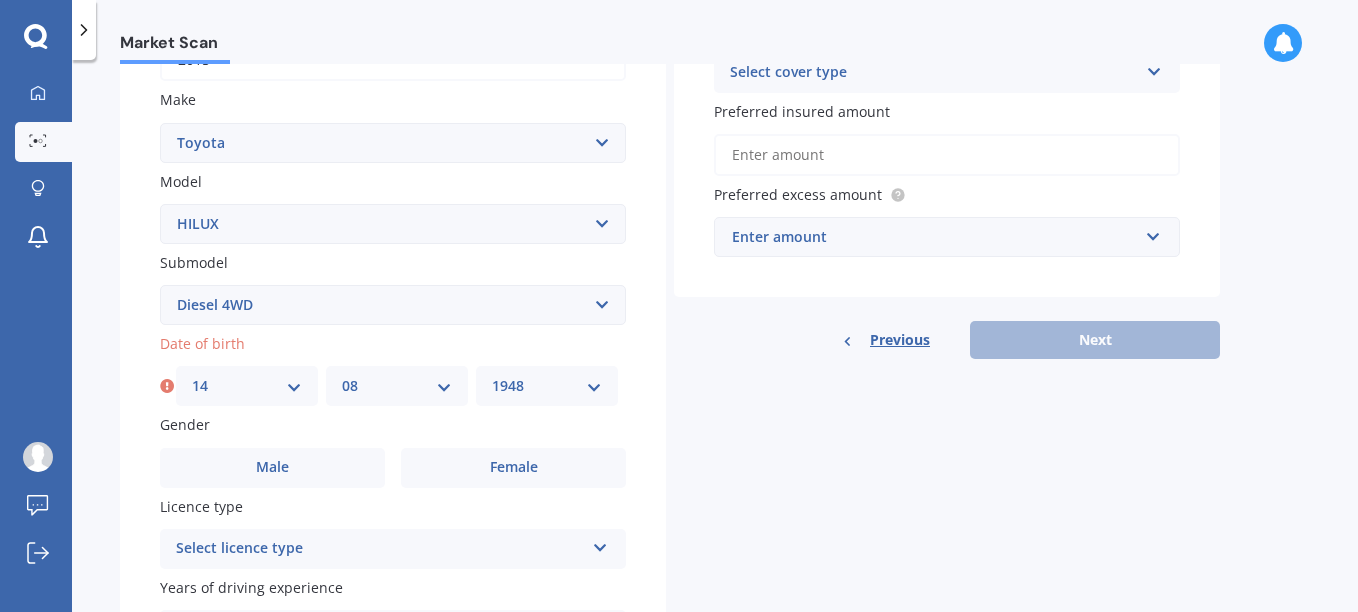 click on "YYYY 2025 2024 2023 2022 2021 2020 2019 2018 2017 2016 2015 2014 2013 2012 2011 2010 2009 2008 2007 2006 2005 2004 2003 2002 2001 2000 1999 1998 1997 1996 1995 1994 1993 1992 1991 1990 1989 1988 1987 1986 1985 1984 1983 1982 1981 1980 1979 1978 1977 1976 1975 1974 1973 1972 1971 1970 1969 1968 1967 1966 1965 1964 1963 1962 1961 1960 1959 1958 1957 1956 1955 1954 1953 1952 1951 1950 1949 1948 1947 1946 1945 1944 1943 1942 1941 1940 1939 1938 1937 1936 1935 1934 1933 1932 1931 1930 1929 1928 1927 1926" at bounding box center (547, 386) 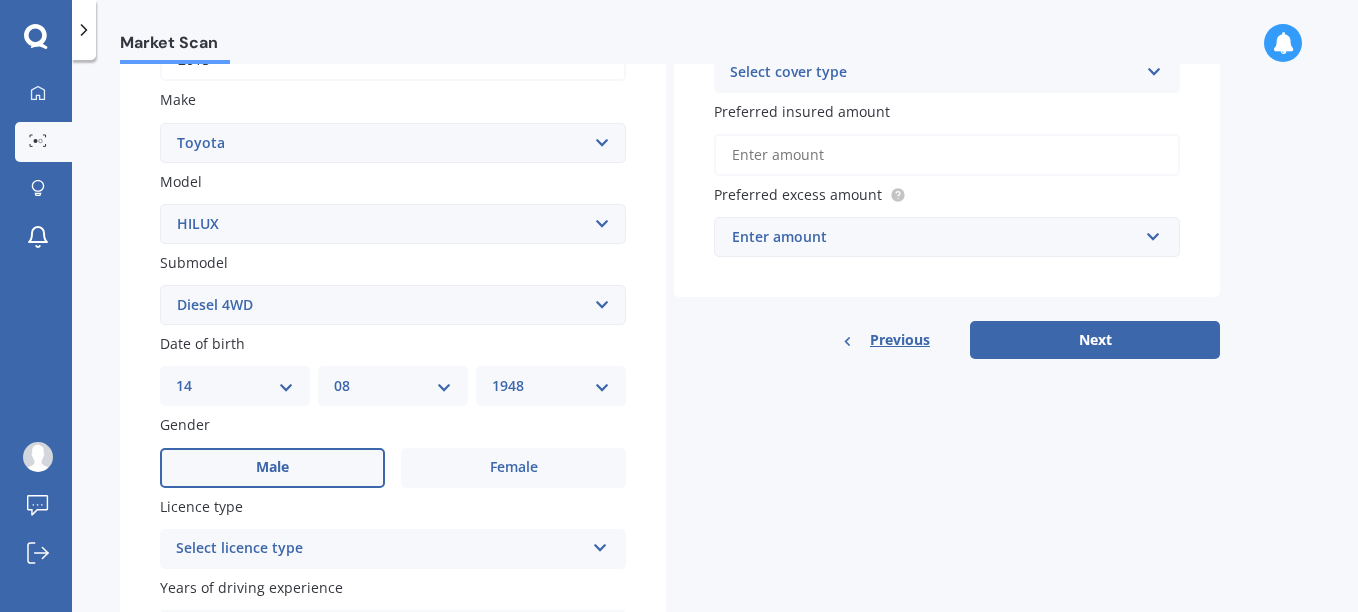 click on "Male" at bounding box center (272, 467) 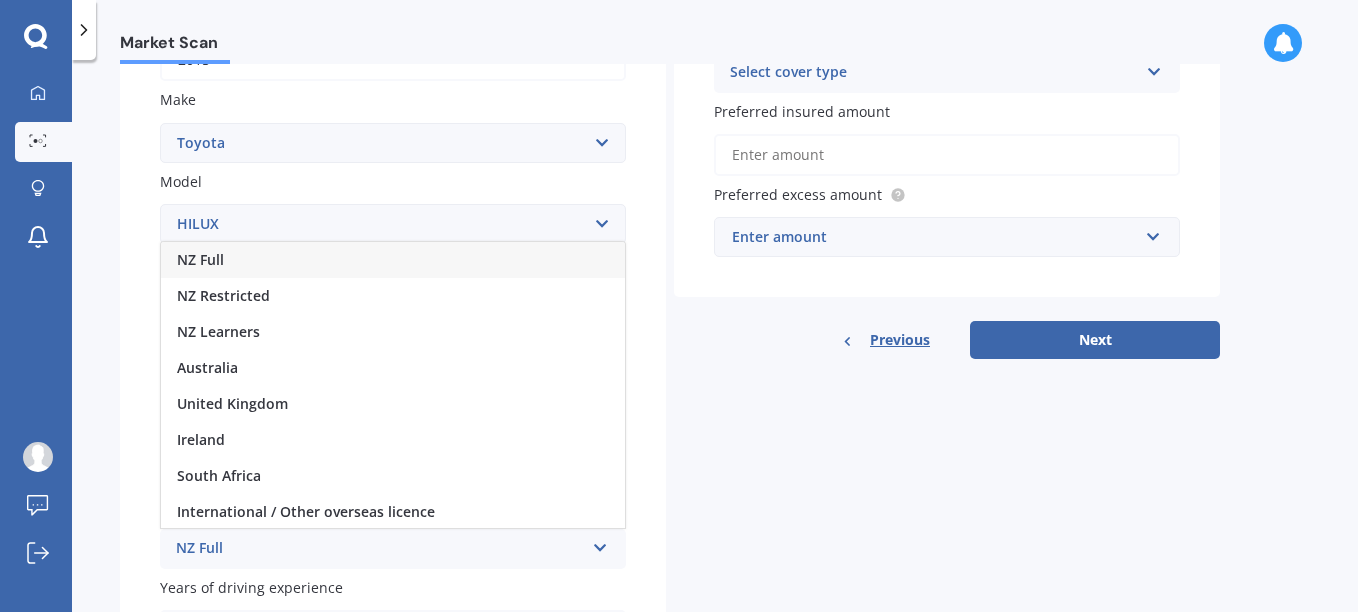 click on "NZ Full" at bounding box center (393, 260) 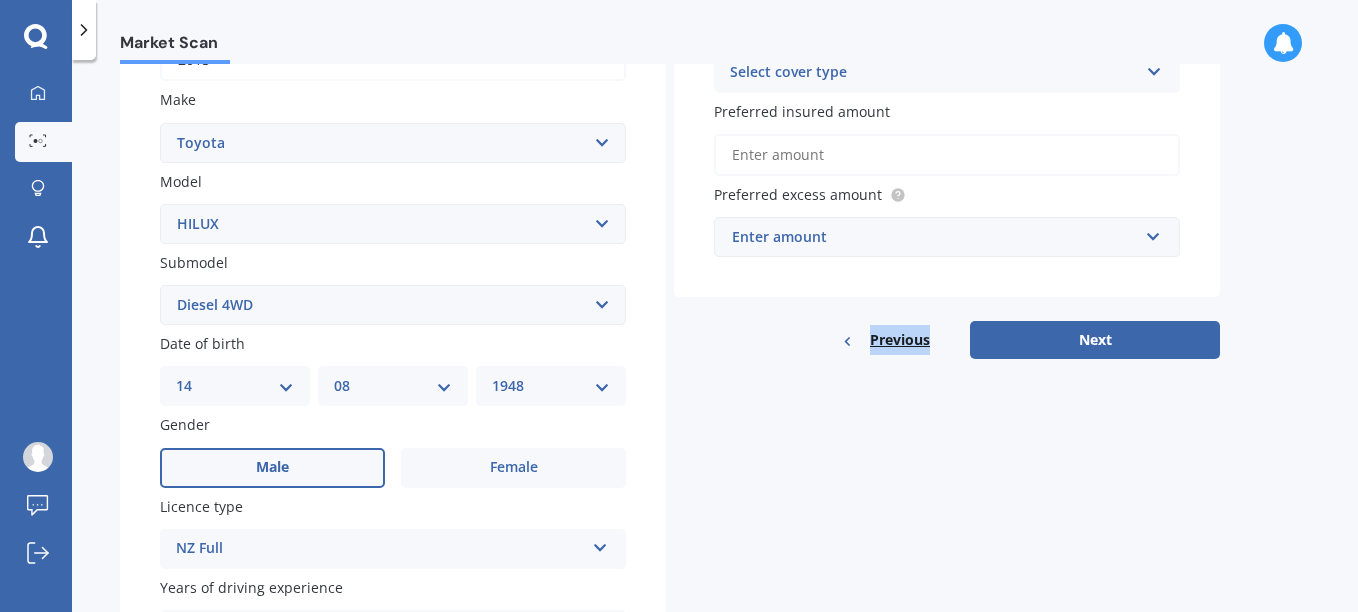 drag, startPoint x: 1347, startPoint y: 277, endPoint x: 1361, endPoint y: 327, distance: 51.92302 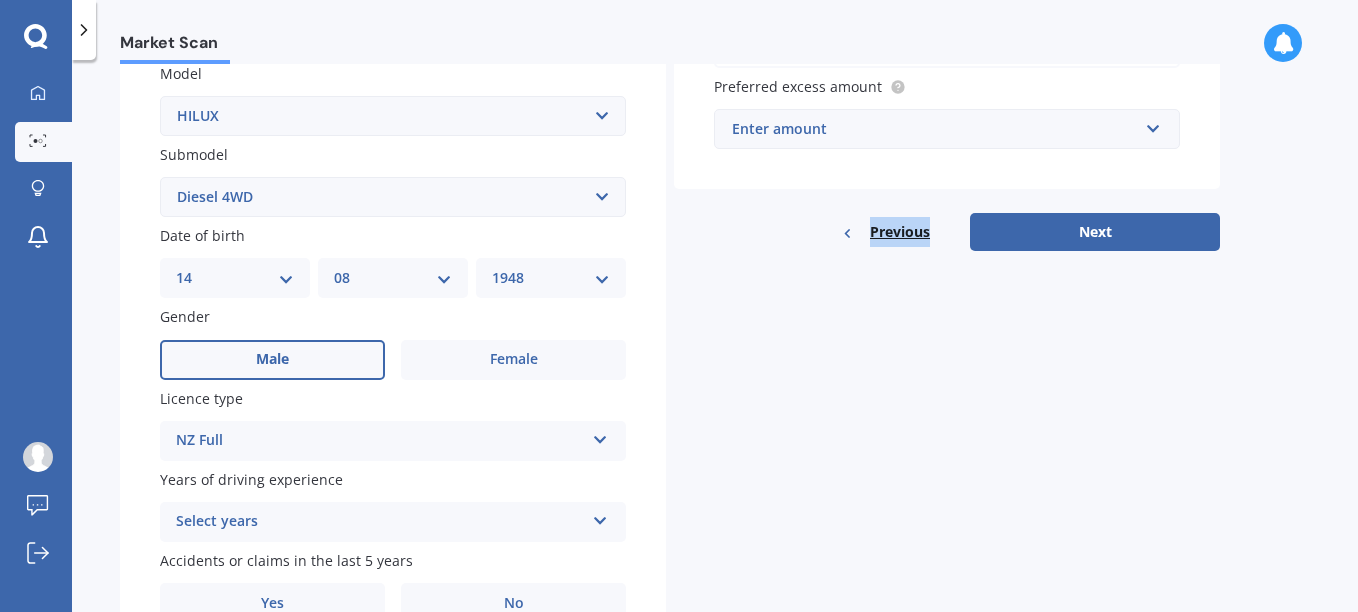 scroll, scrollTop: 565, scrollLeft: 0, axis: vertical 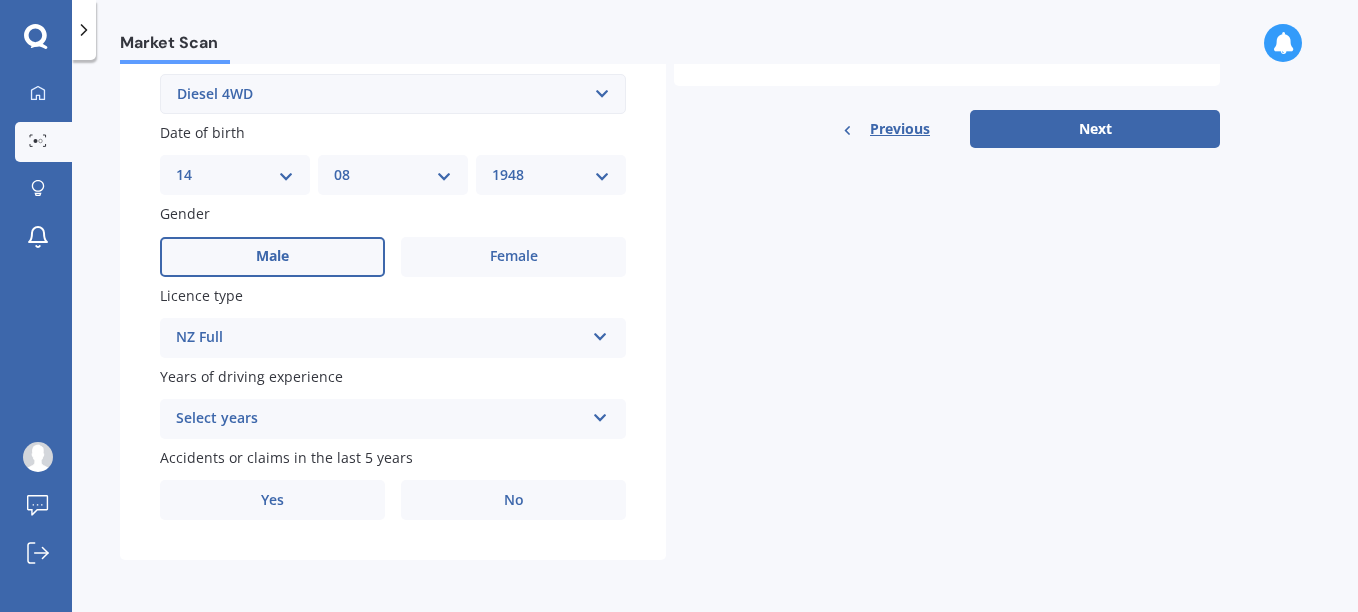 click at bounding box center (600, 414) 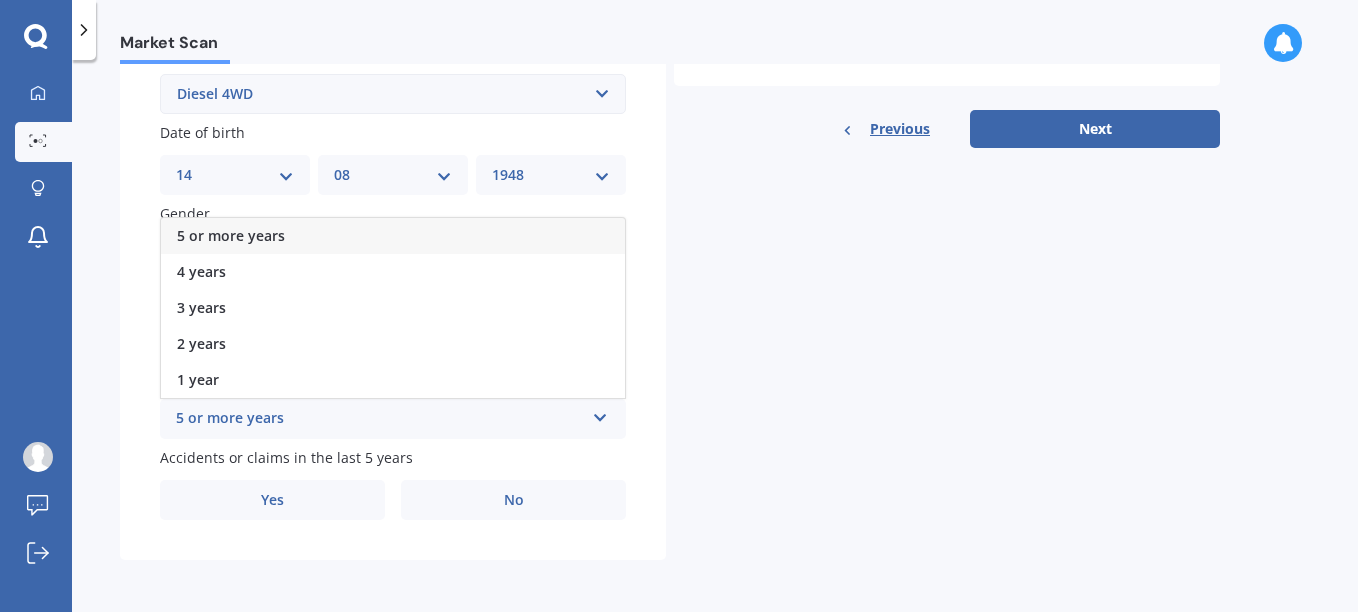 click on "5 or more years" at bounding box center (231, 235) 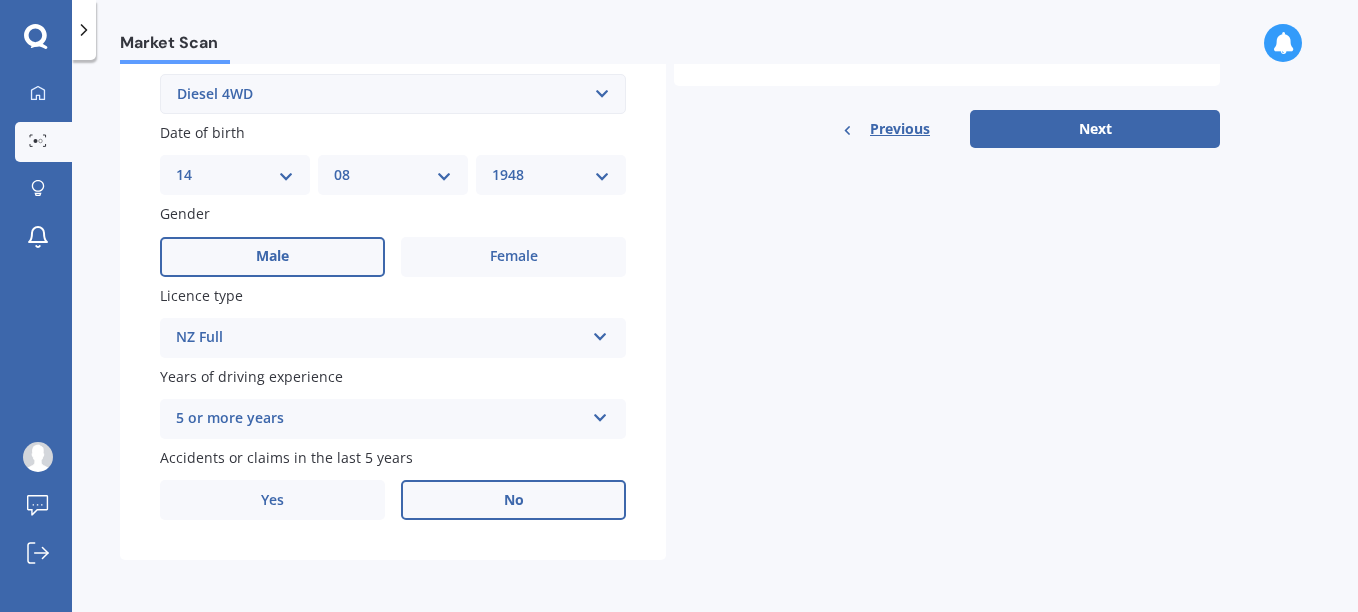 click on "No" at bounding box center [513, 500] 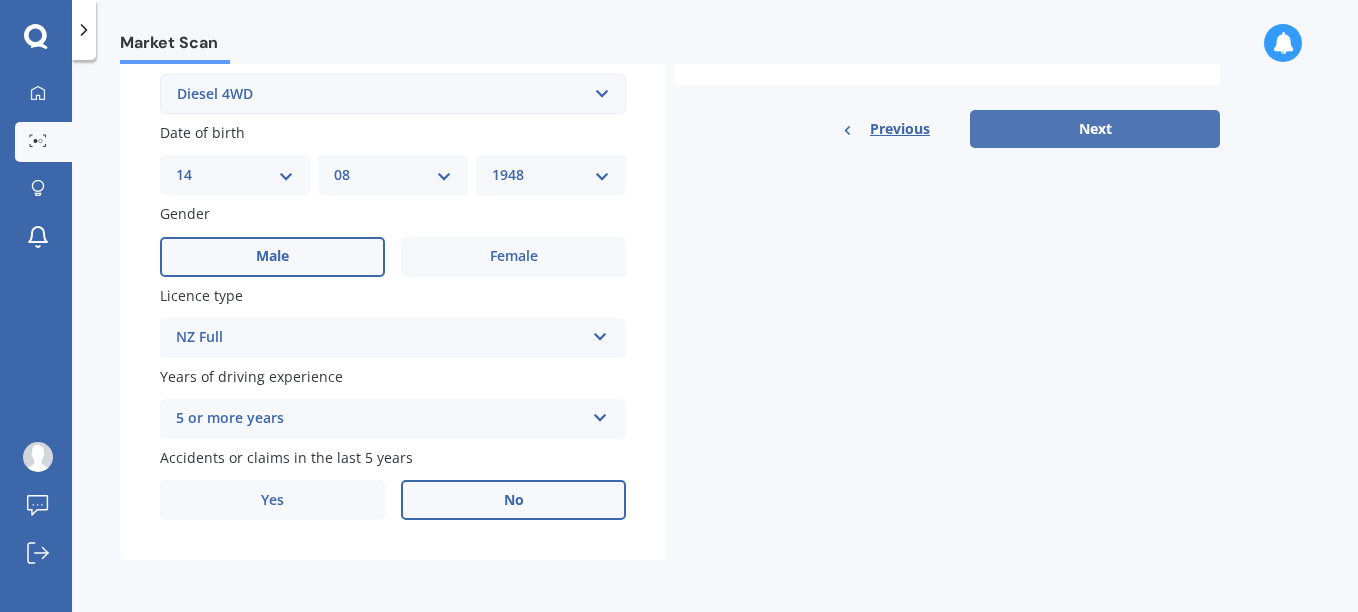 click on "Next" at bounding box center [1095, 129] 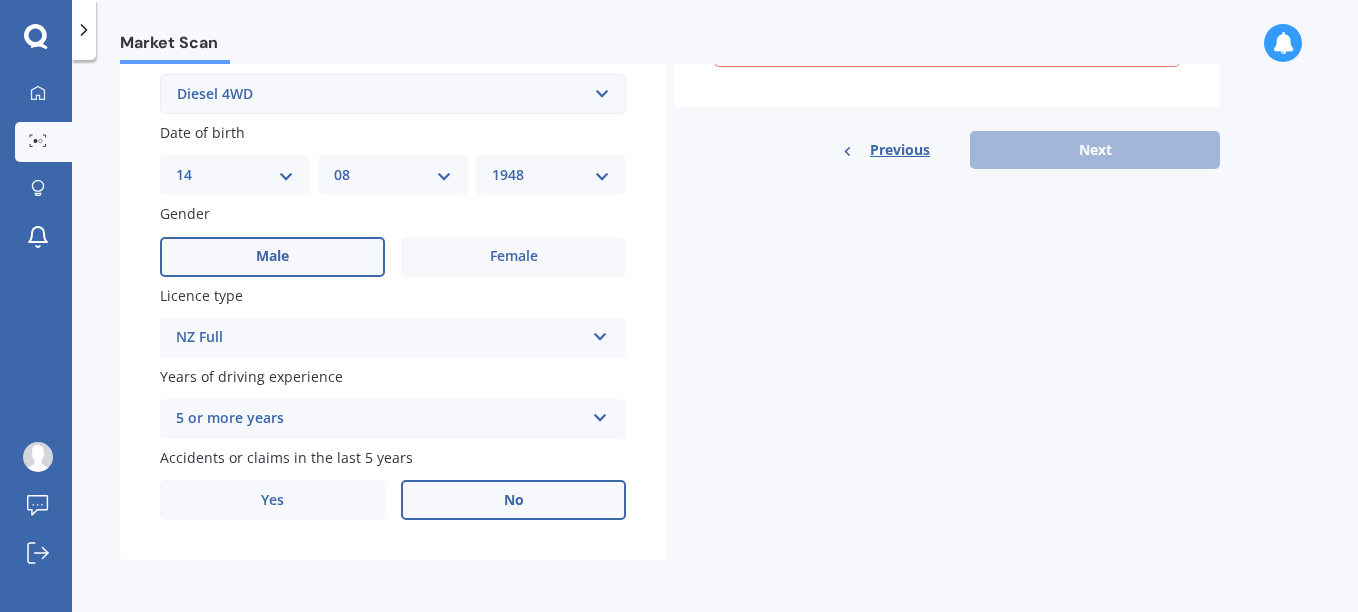 scroll, scrollTop: 137, scrollLeft: 0, axis: vertical 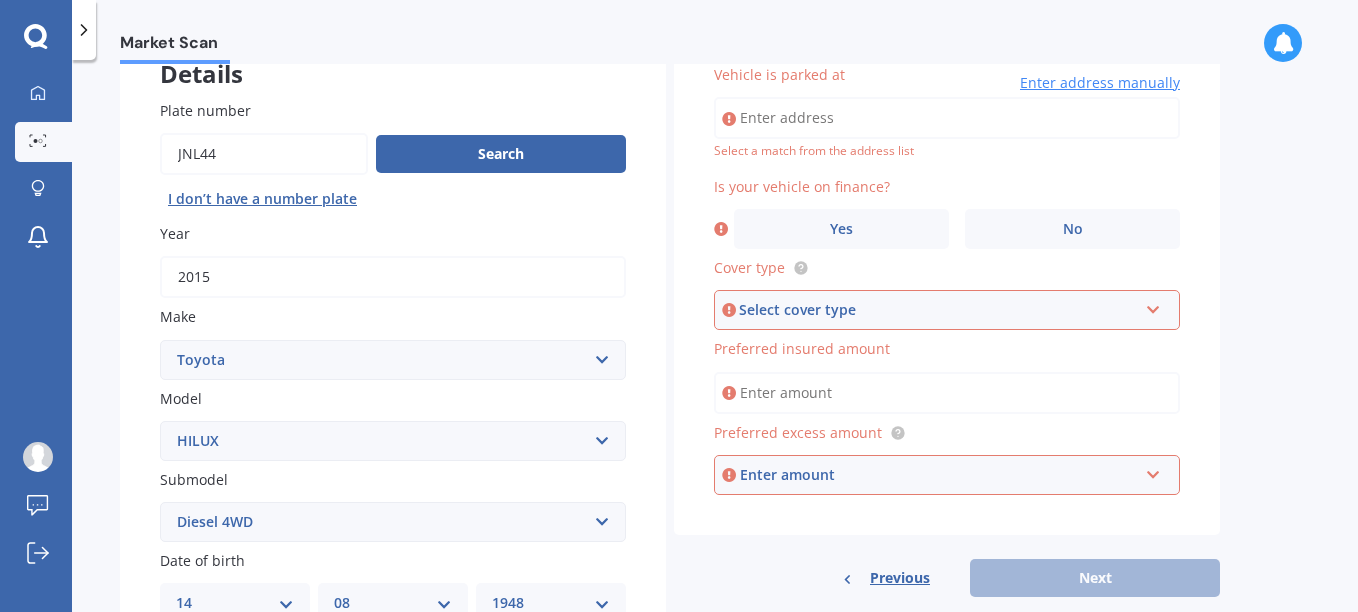 click on "Vehicle is parked at" at bounding box center (947, 118) 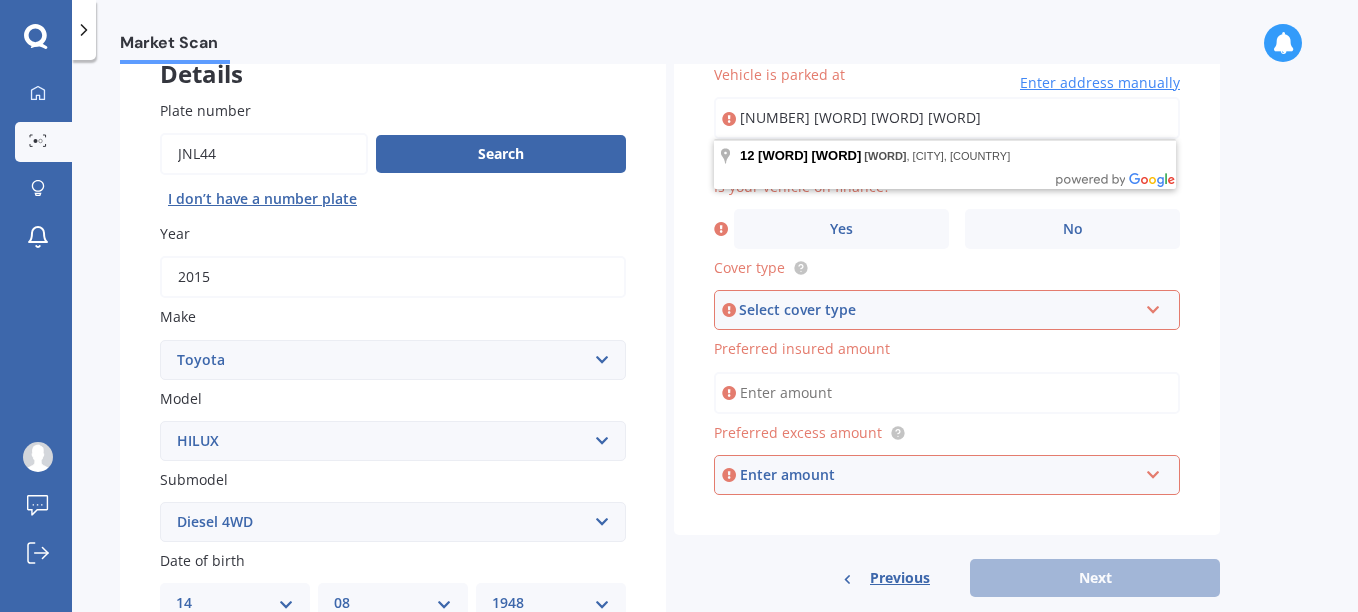 type on "[NUMBER] [WORD] [WORD] [WORD]" 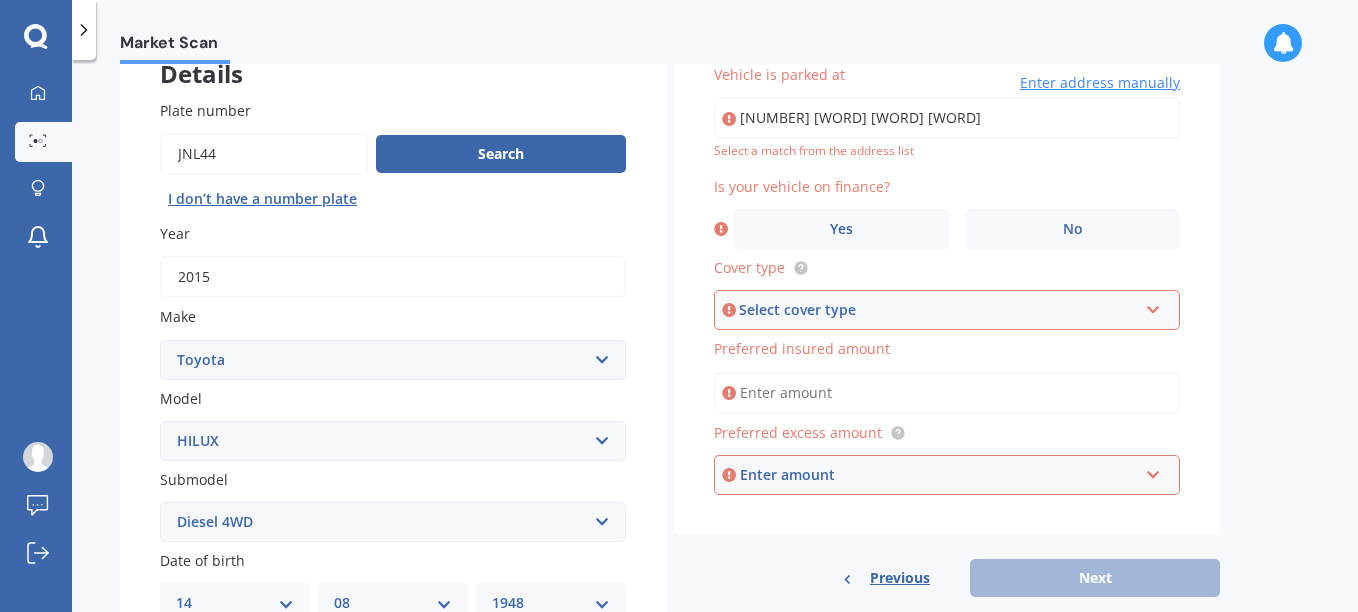 click on "[BRAND] [MODEL] [YEAR]" at bounding box center [715, 340] 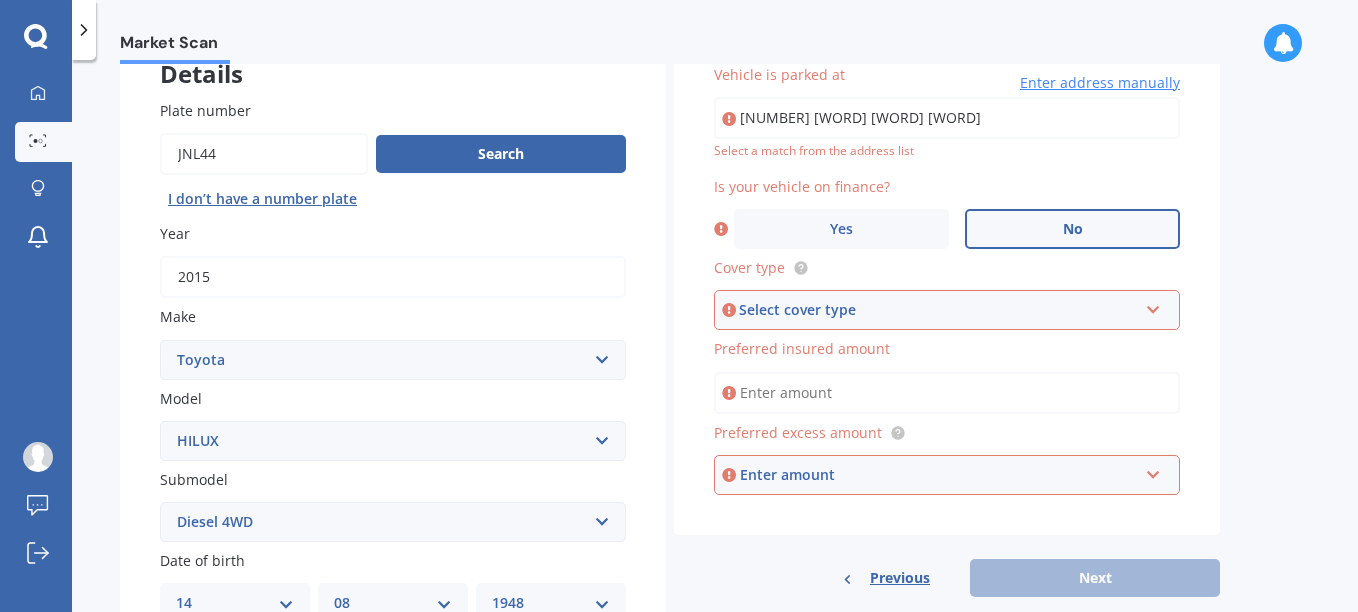 click on "No" at bounding box center (1073, 229) 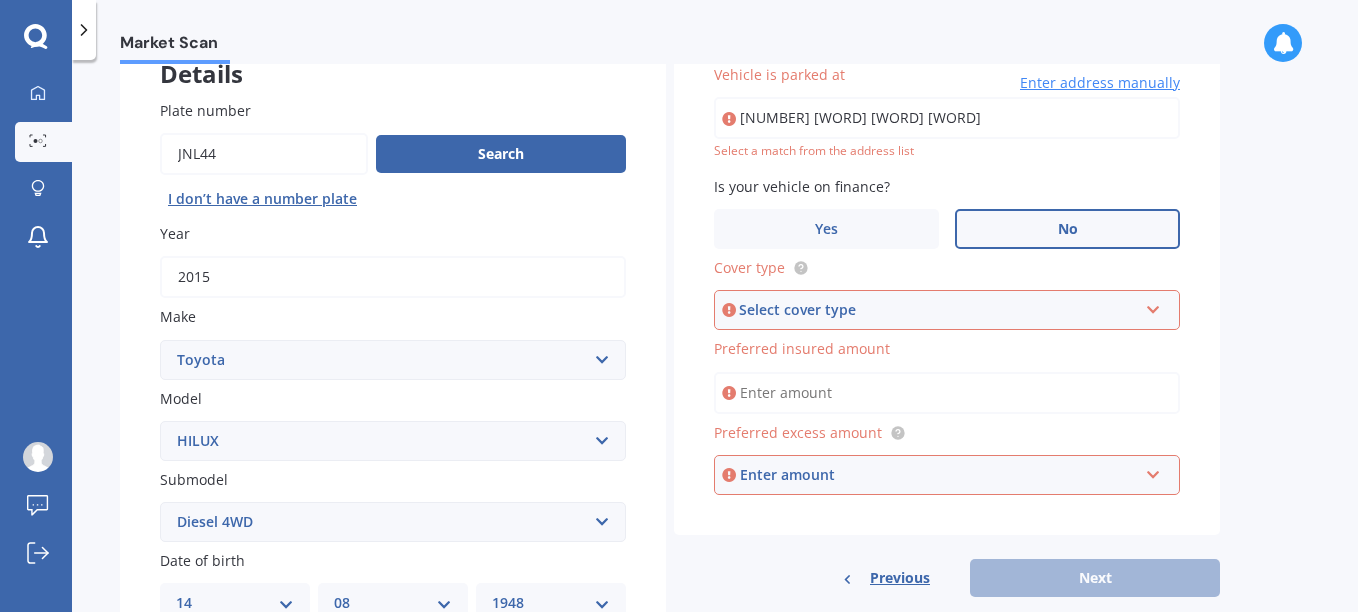 click at bounding box center [1153, 306] 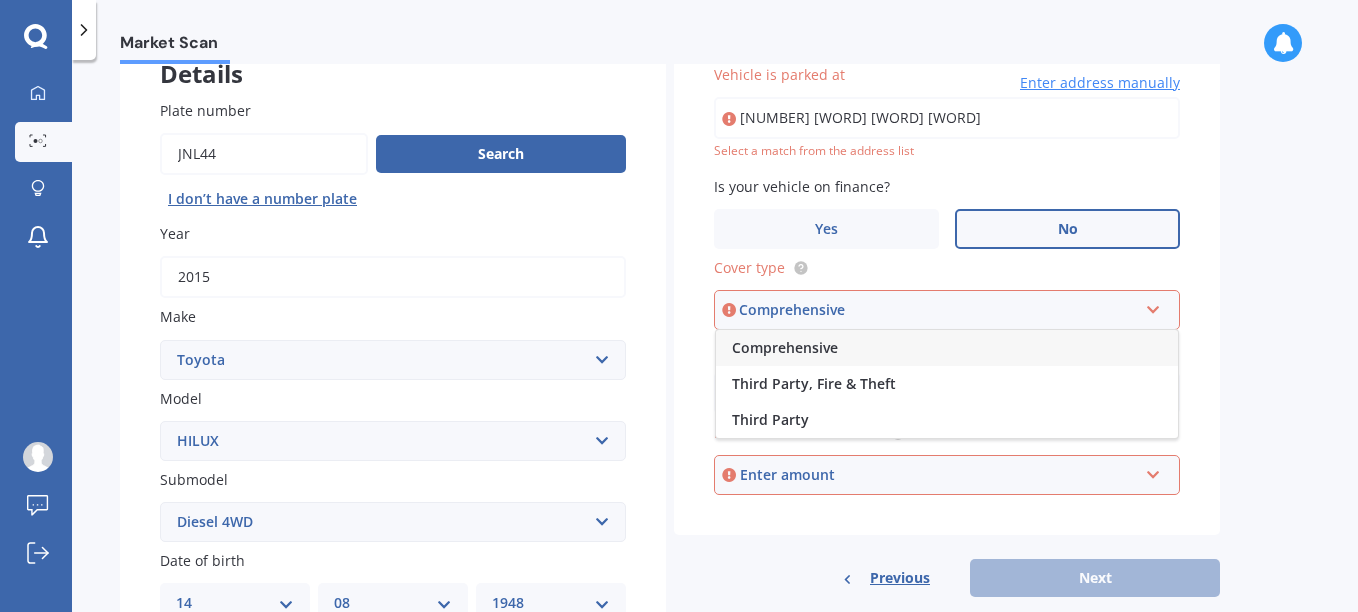 click on "Comprehensive" at bounding box center (785, 347) 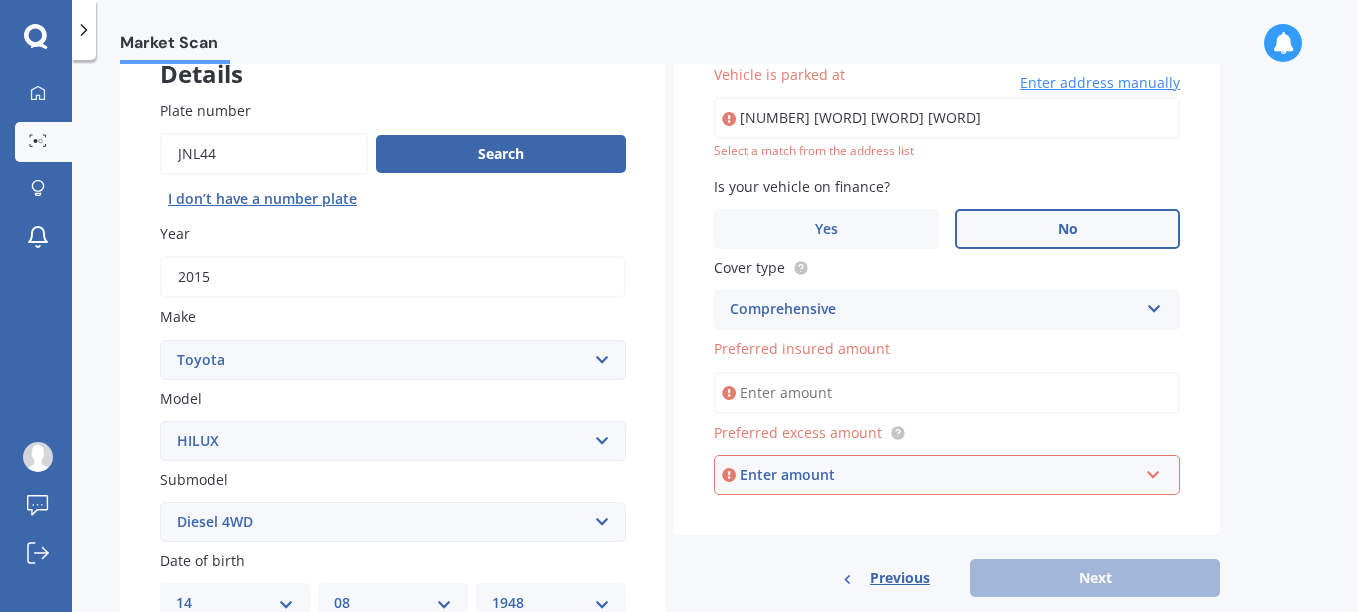 click on "Enter amount" at bounding box center [939, 475] 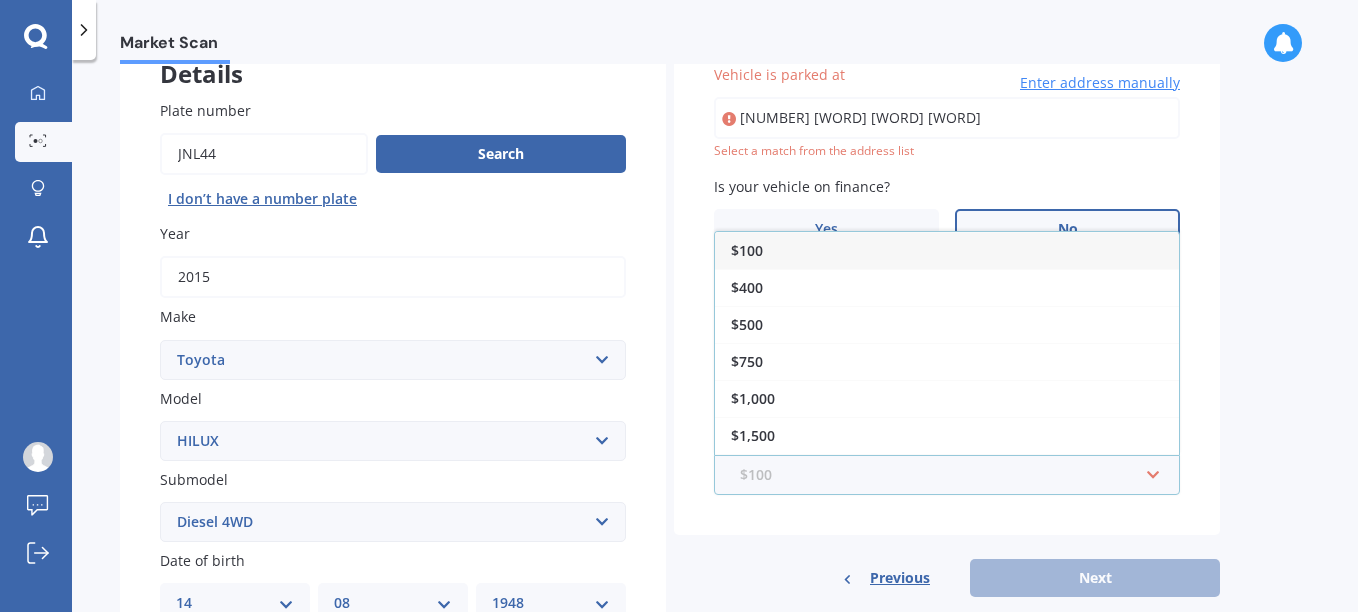click at bounding box center (940, 475) 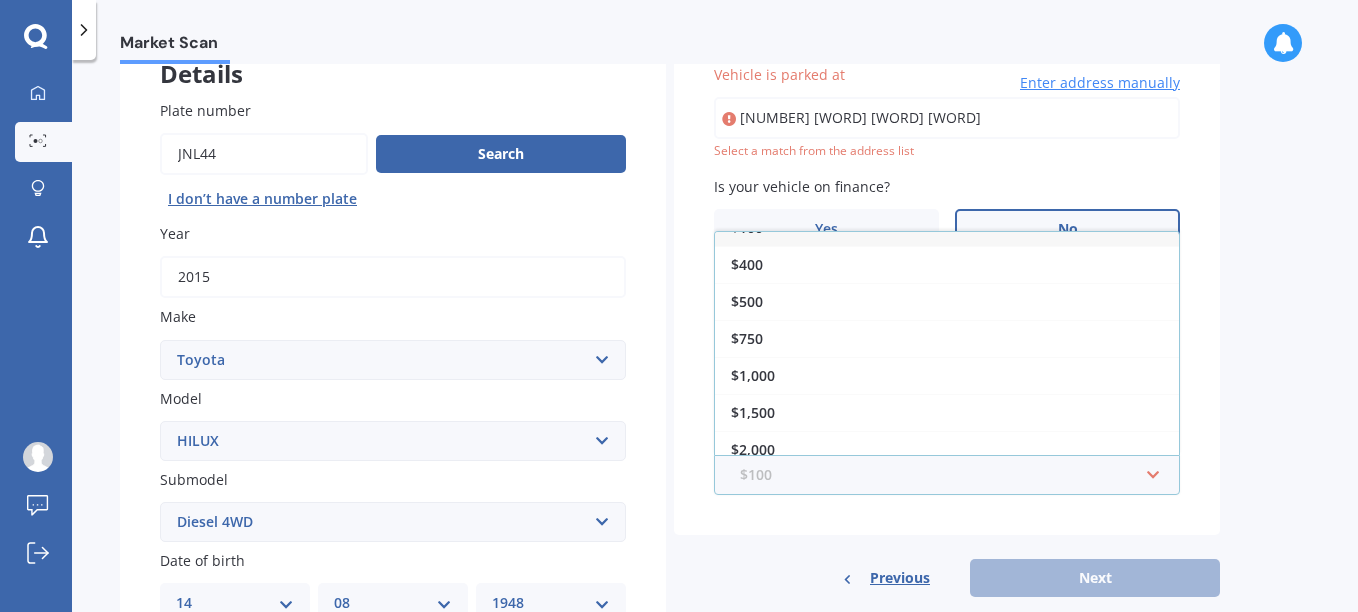 scroll, scrollTop: 36, scrollLeft: 0, axis: vertical 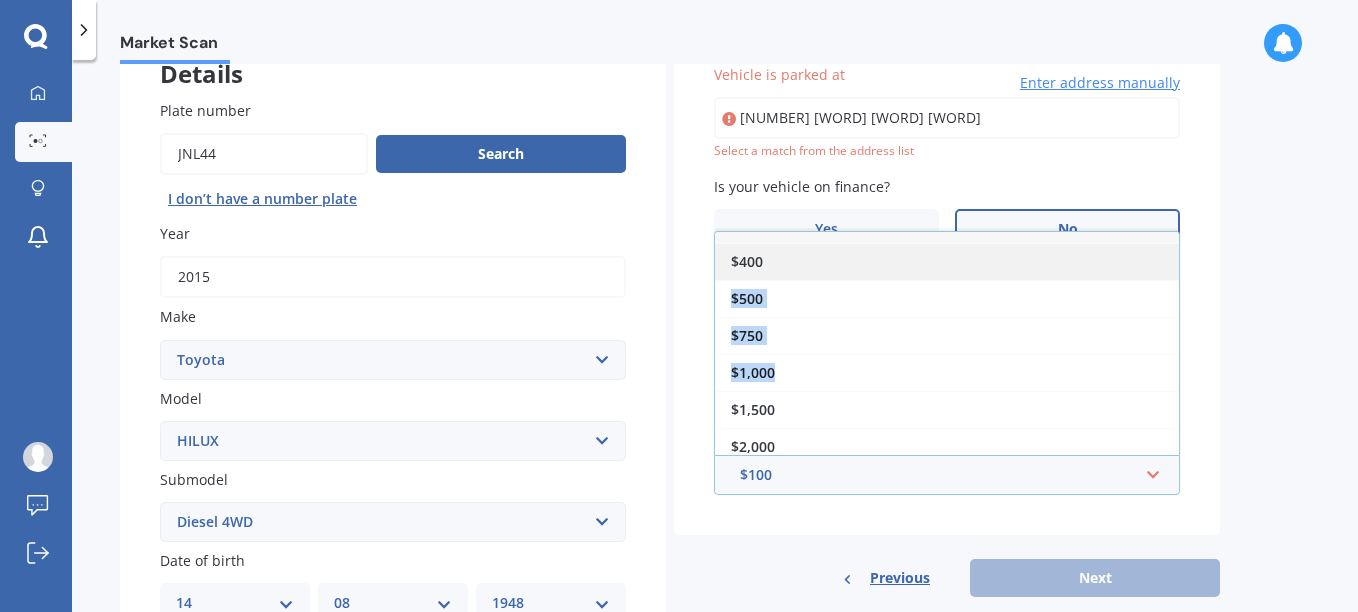 drag, startPoint x: 1159, startPoint y: 341, endPoint x: 1160, endPoint y: 260, distance: 81.00617 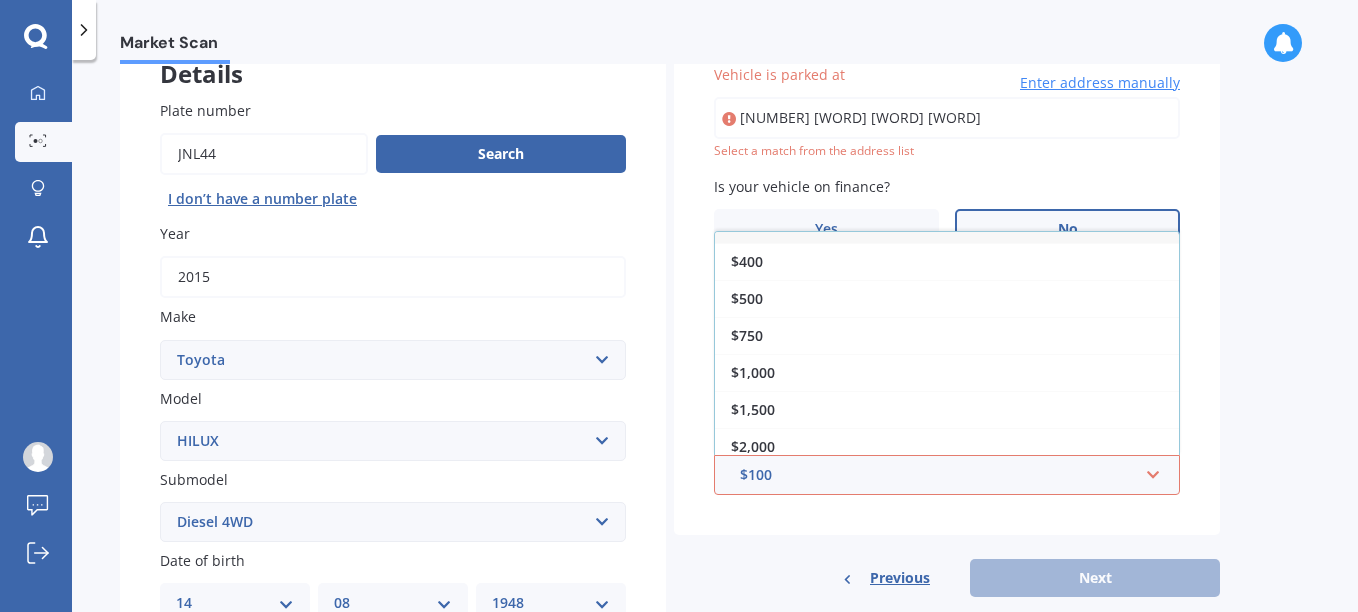 click on "[BRAND] [MODEL] [YEAR]" at bounding box center [715, 340] 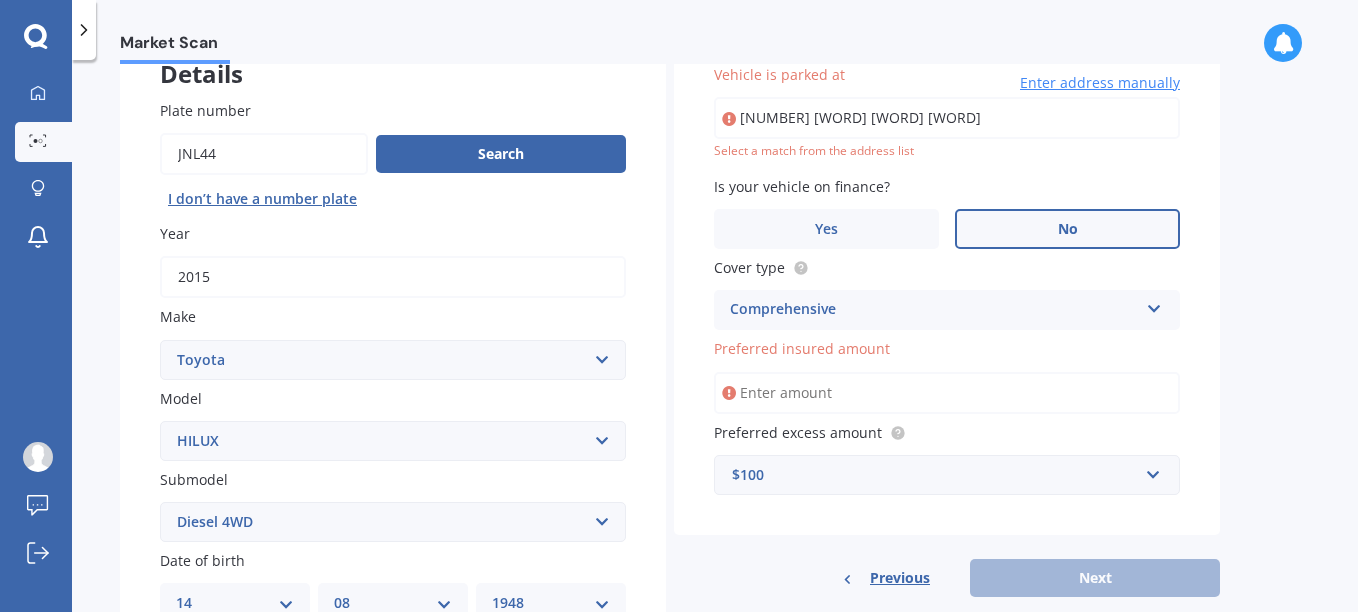 click on "Preferred insured amount" at bounding box center (947, 393) 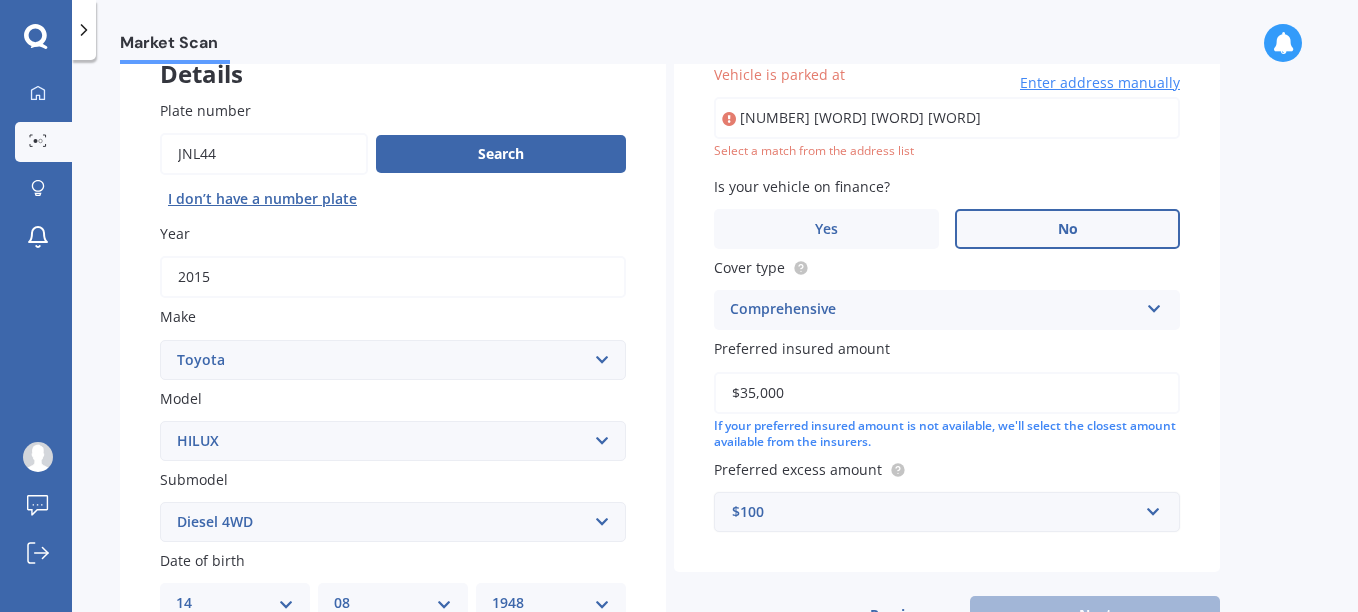 type on "$35,000" 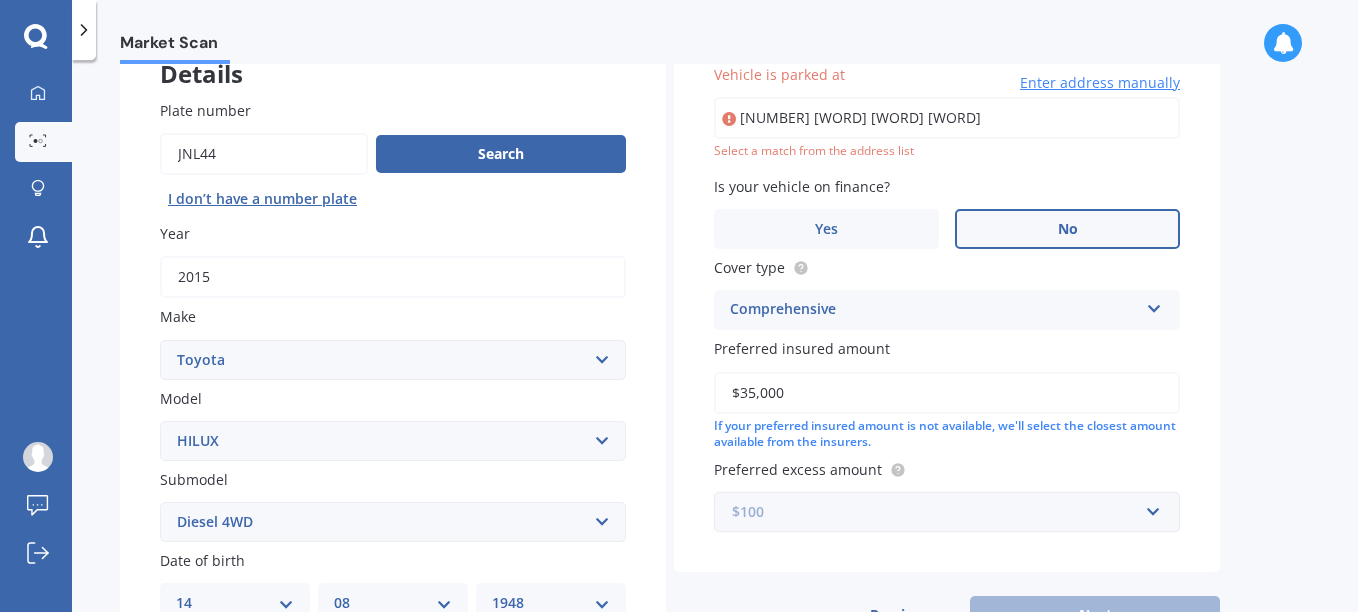 drag, startPoint x: 1156, startPoint y: 515, endPoint x: 1163, endPoint y: 506, distance: 11.401754 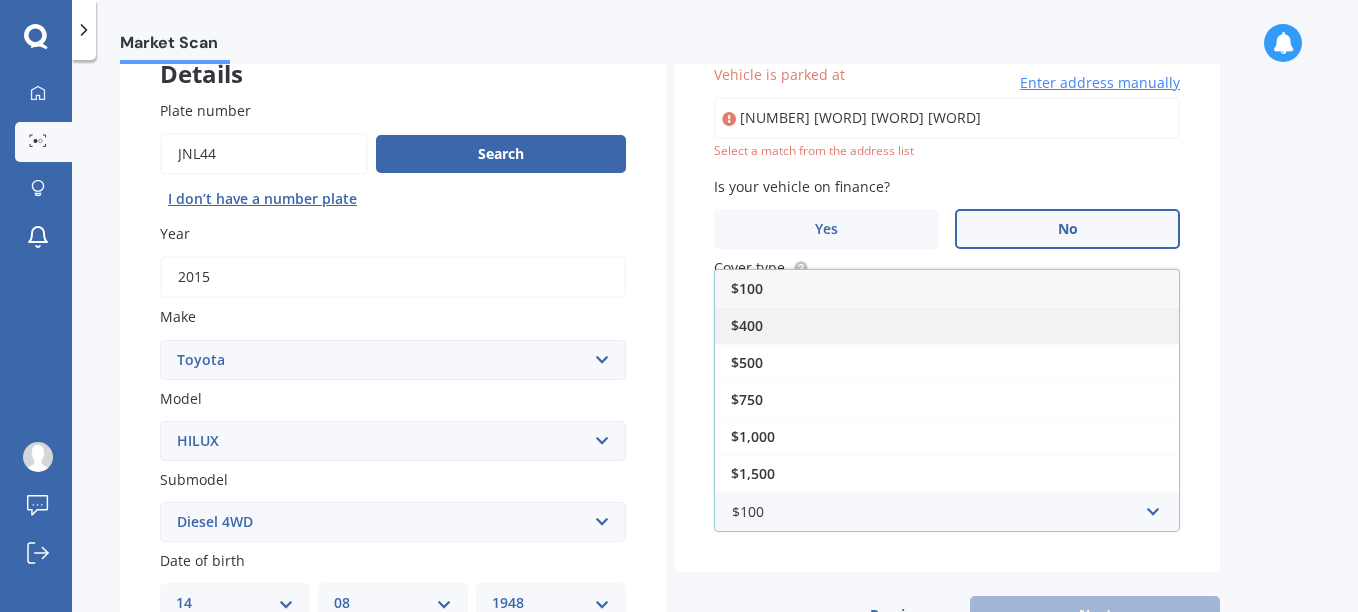 click on "$400" at bounding box center [747, 325] 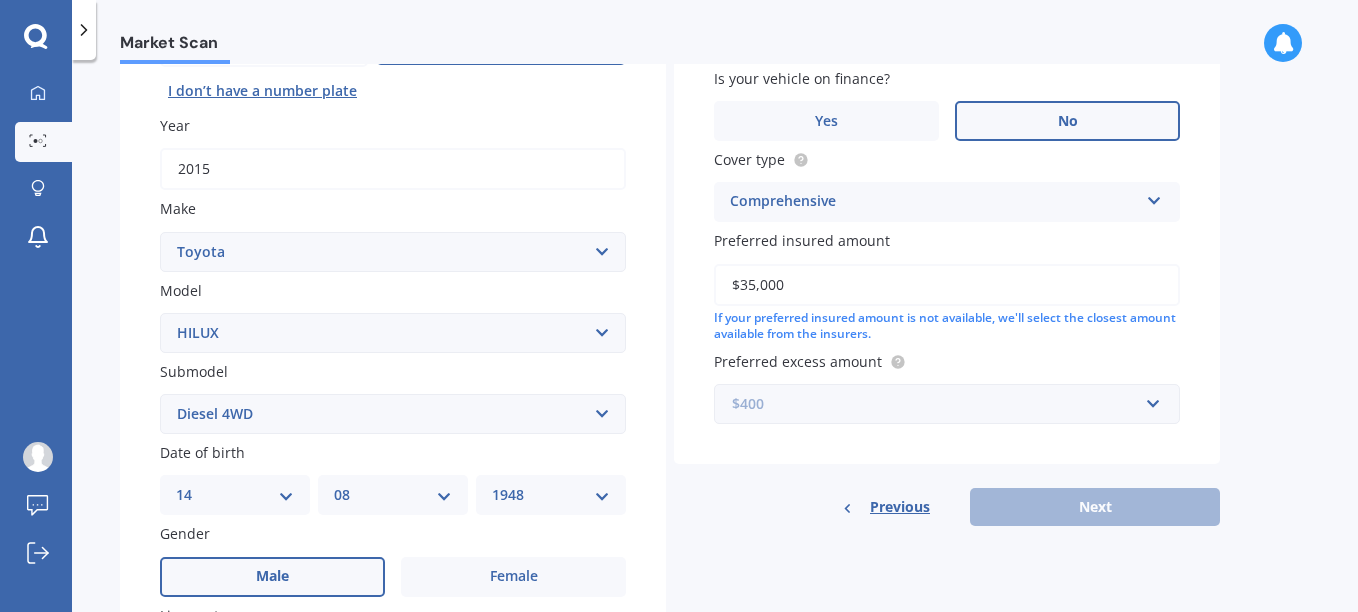 scroll, scrollTop: 253, scrollLeft: 0, axis: vertical 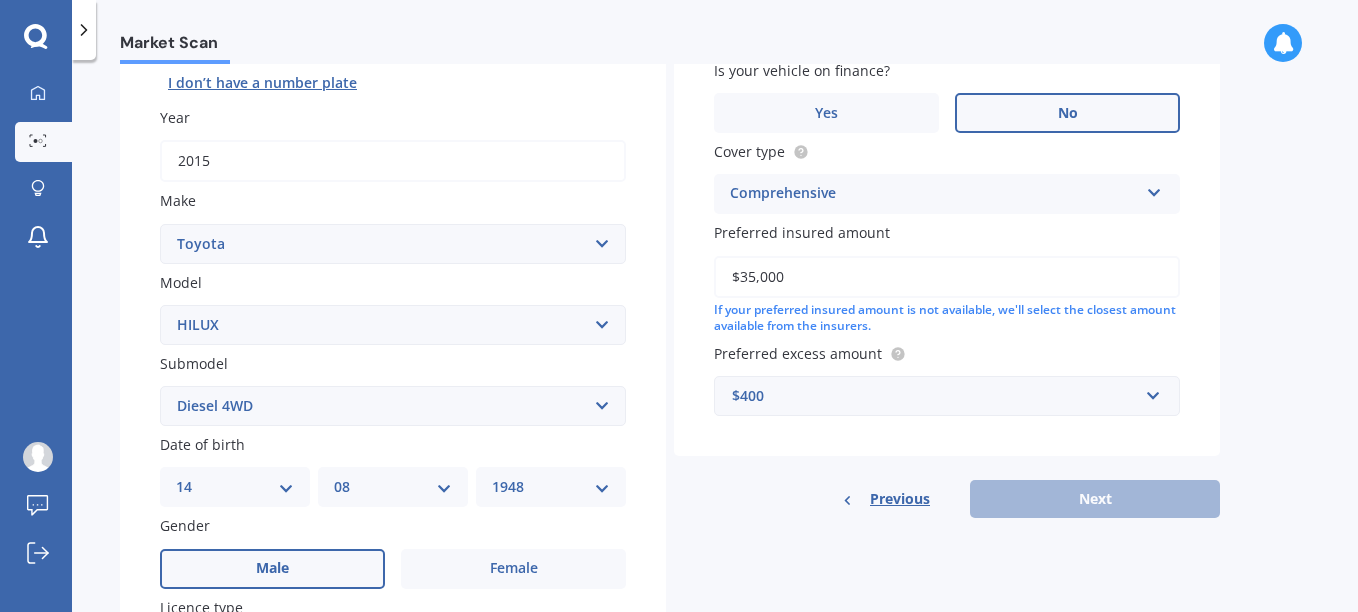 click on "Previous Next" at bounding box center [947, 499] 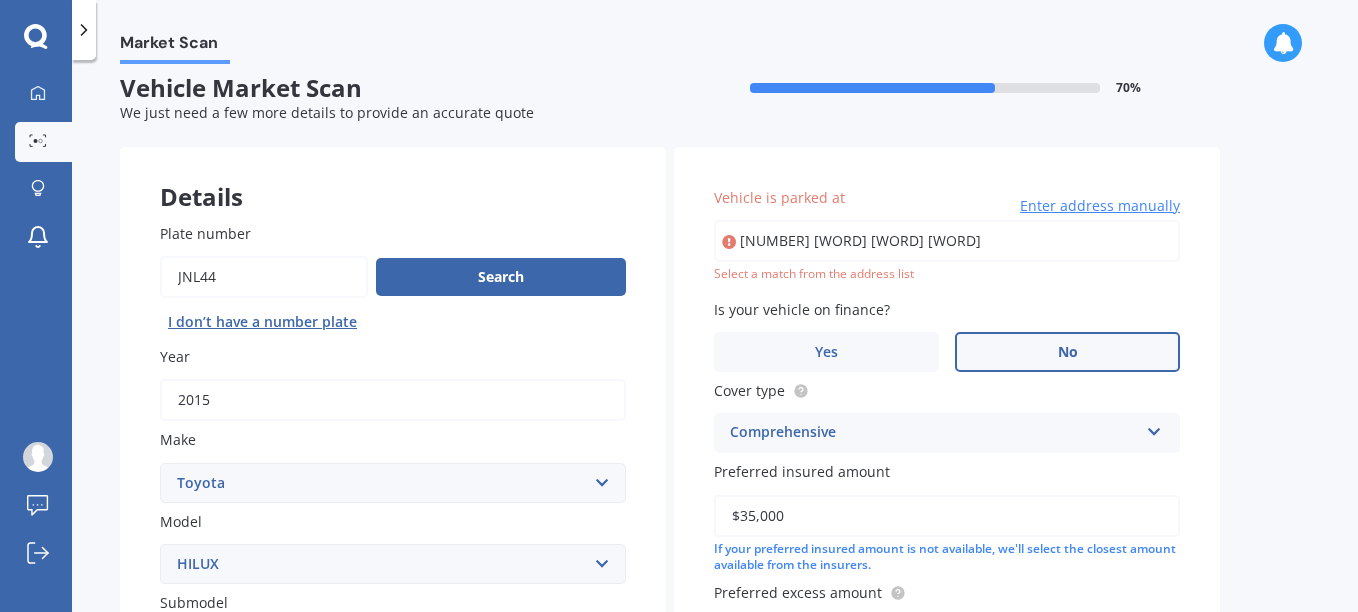 scroll, scrollTop: 0, scrollLeft: 0, axis: both 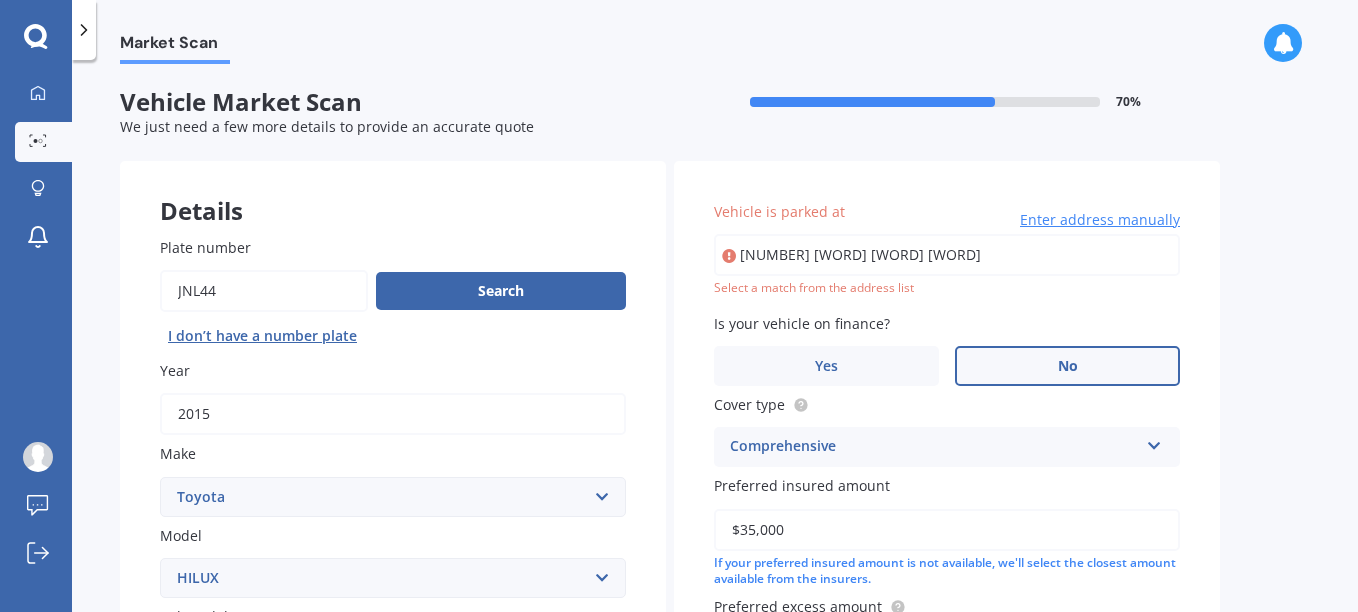 click on "Enter address manually" at bounding box center (1100, 220) 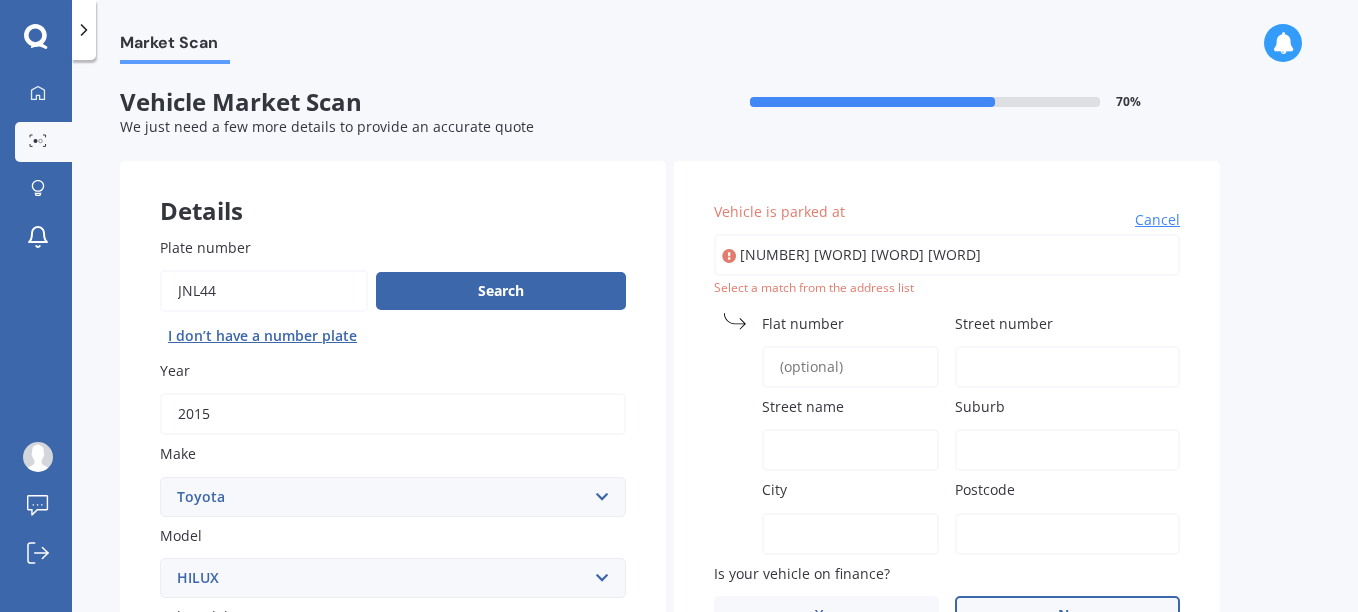 click on "Street number" at bounding box center (1004, 323) 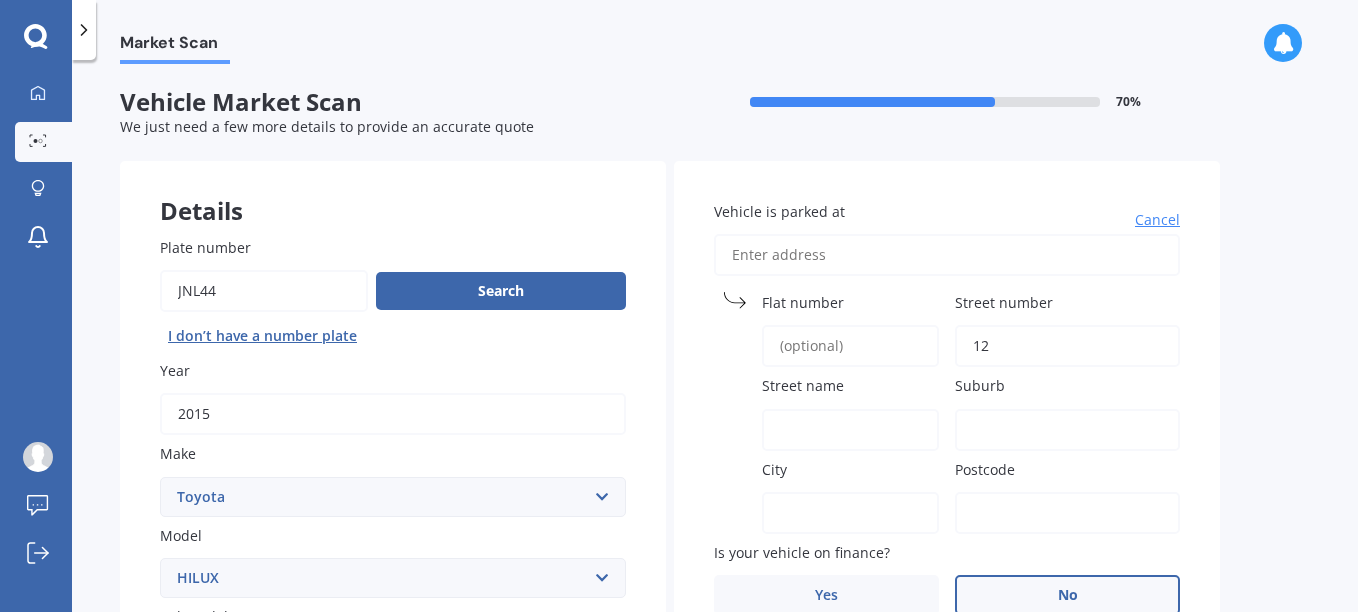 type on "12" 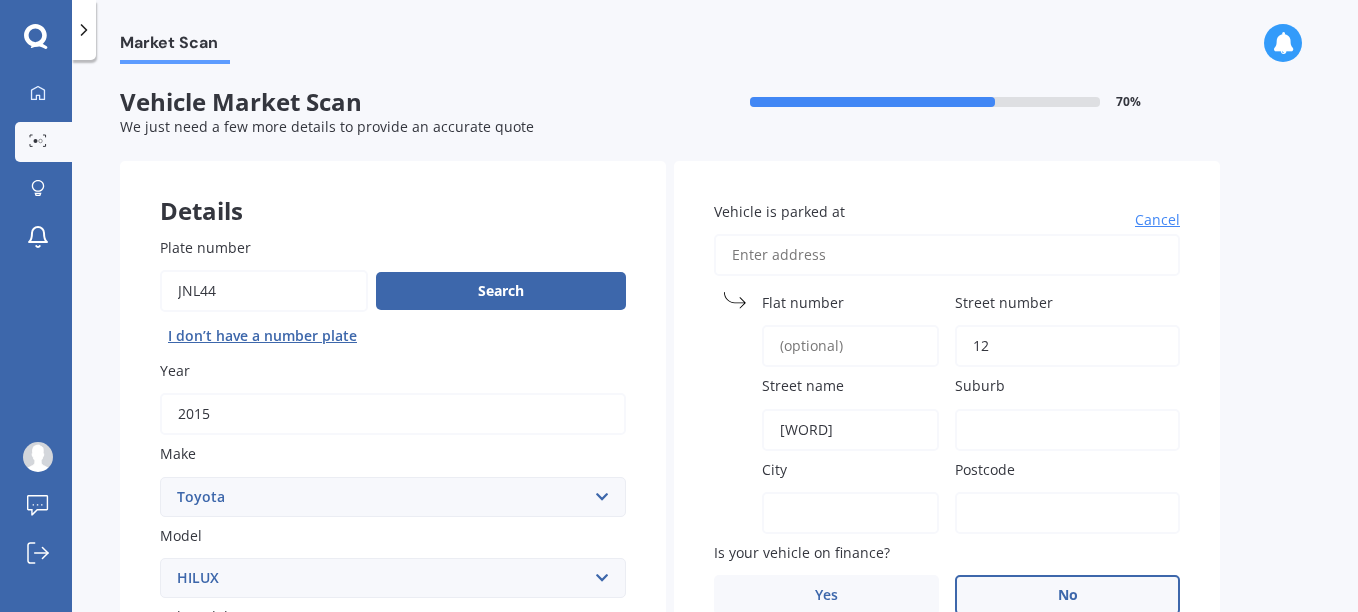 type on "g" 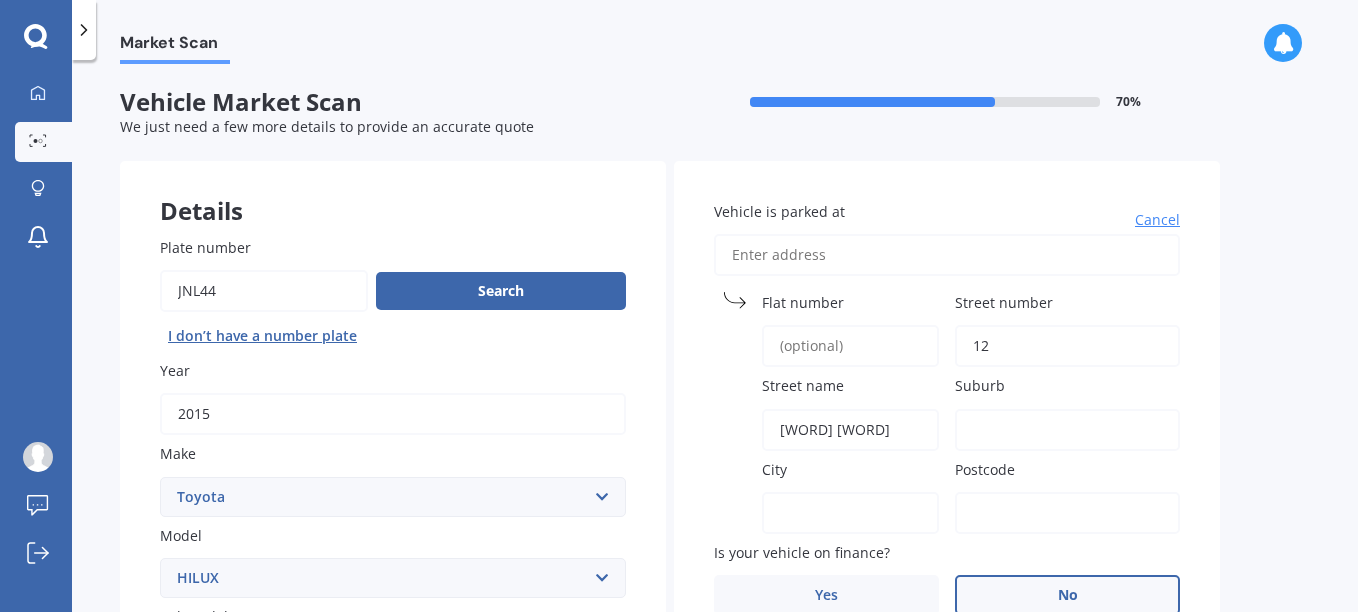 type on "[WORD] [WORD]" 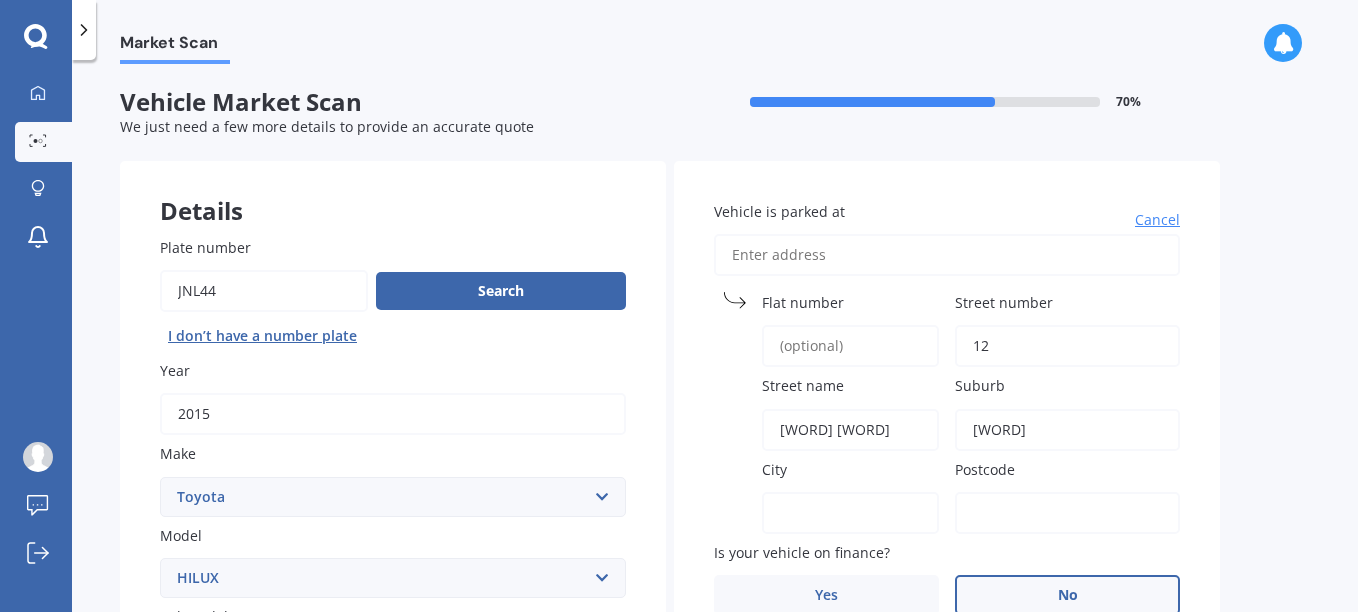 type on "[WORD]" 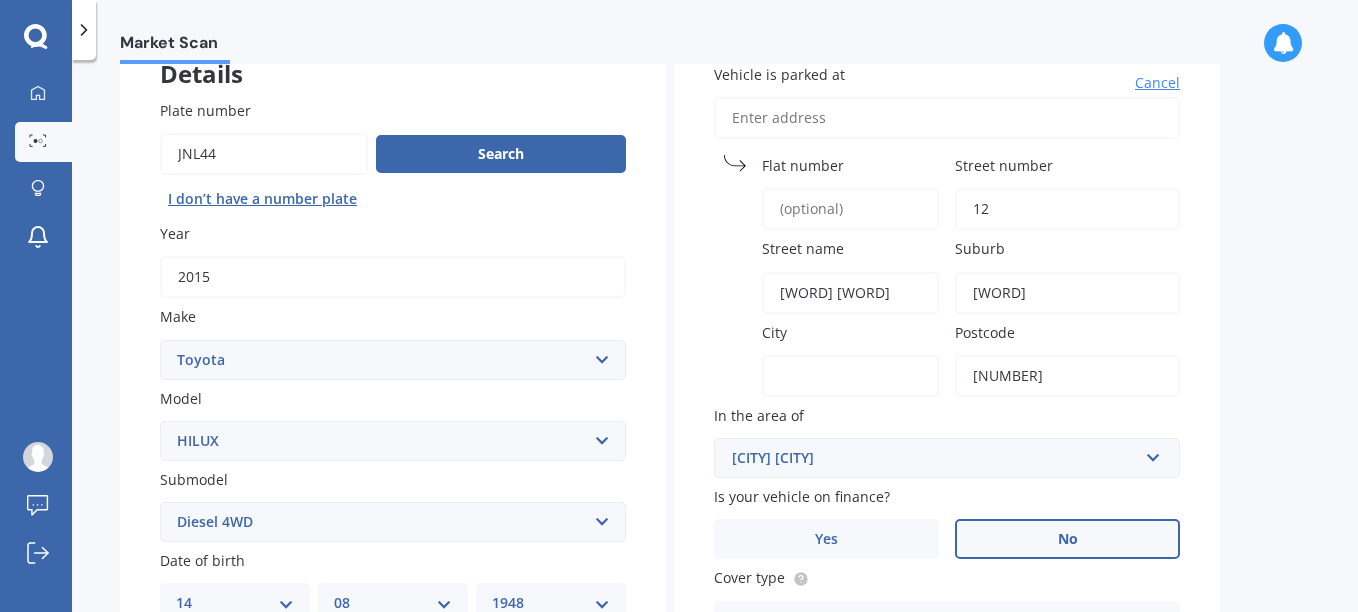 scroll, scrollTop: 162, scrollLeft: 0, axis: vertical 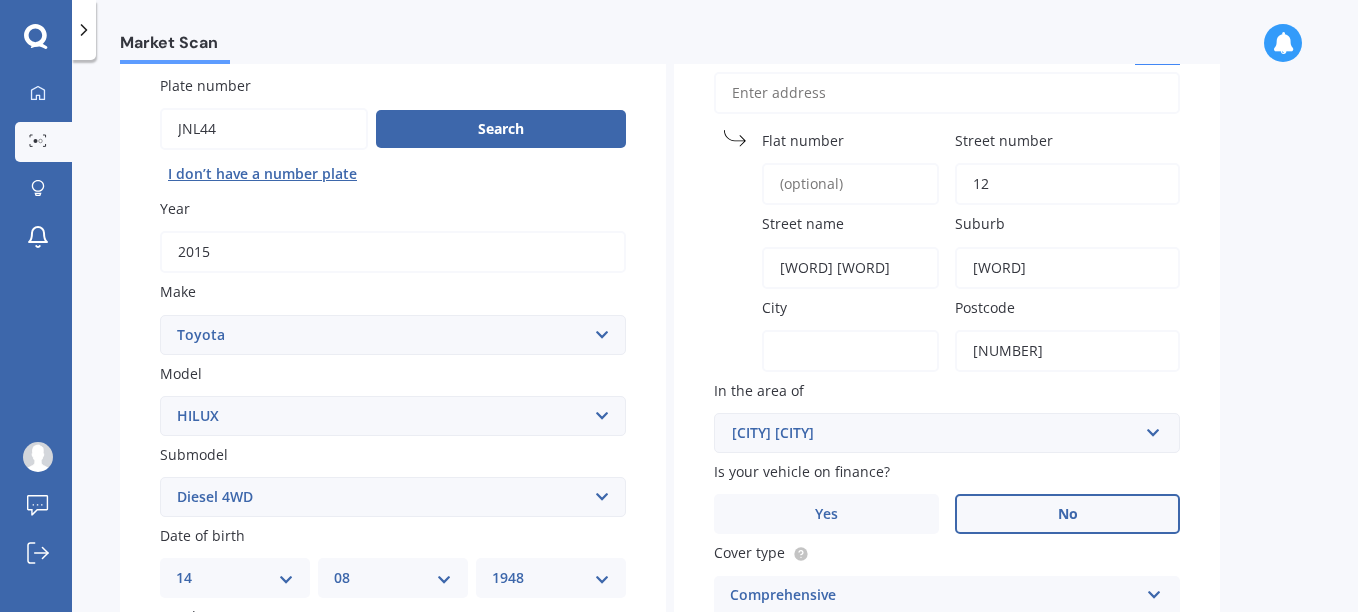 type on "[NUMBER]" 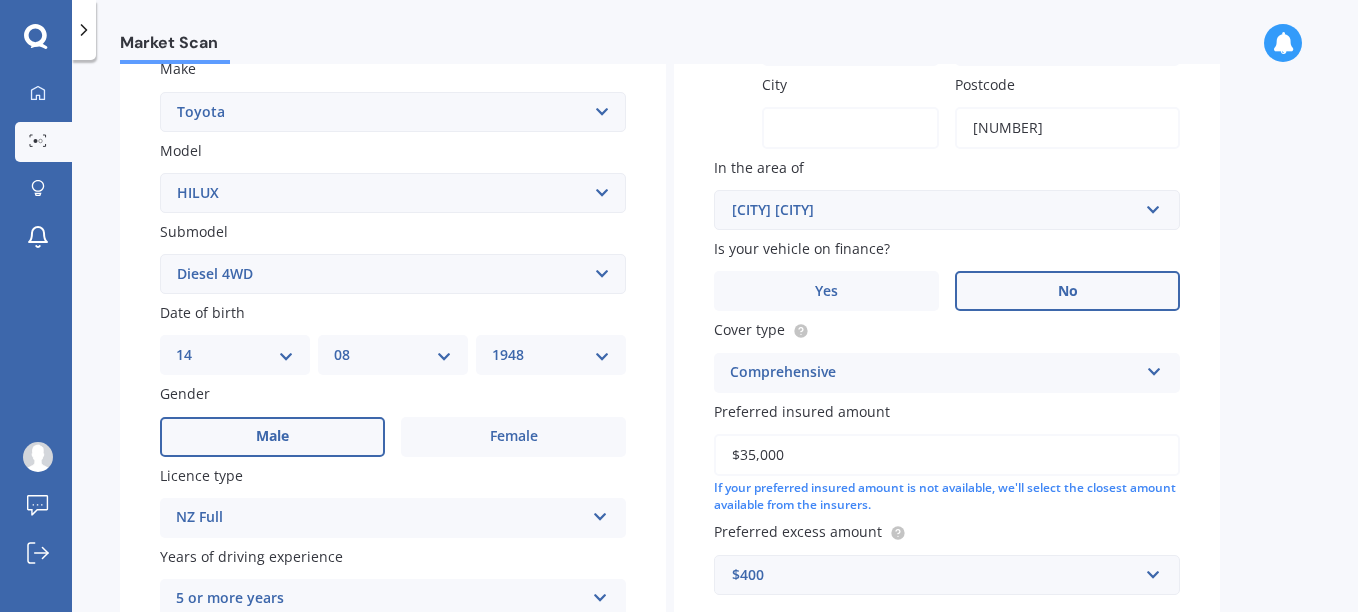 scroll, scrollTop: 397, scrollLeft: 0, axis: vertical 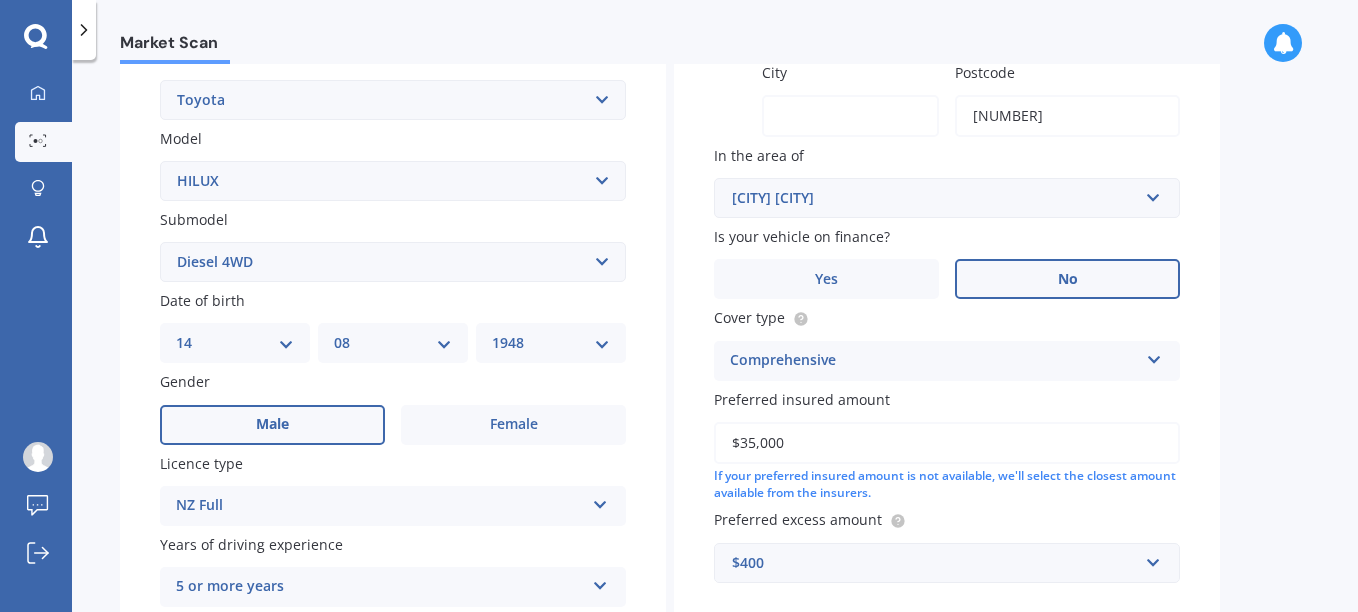 click at bounding box center [1154, 356] 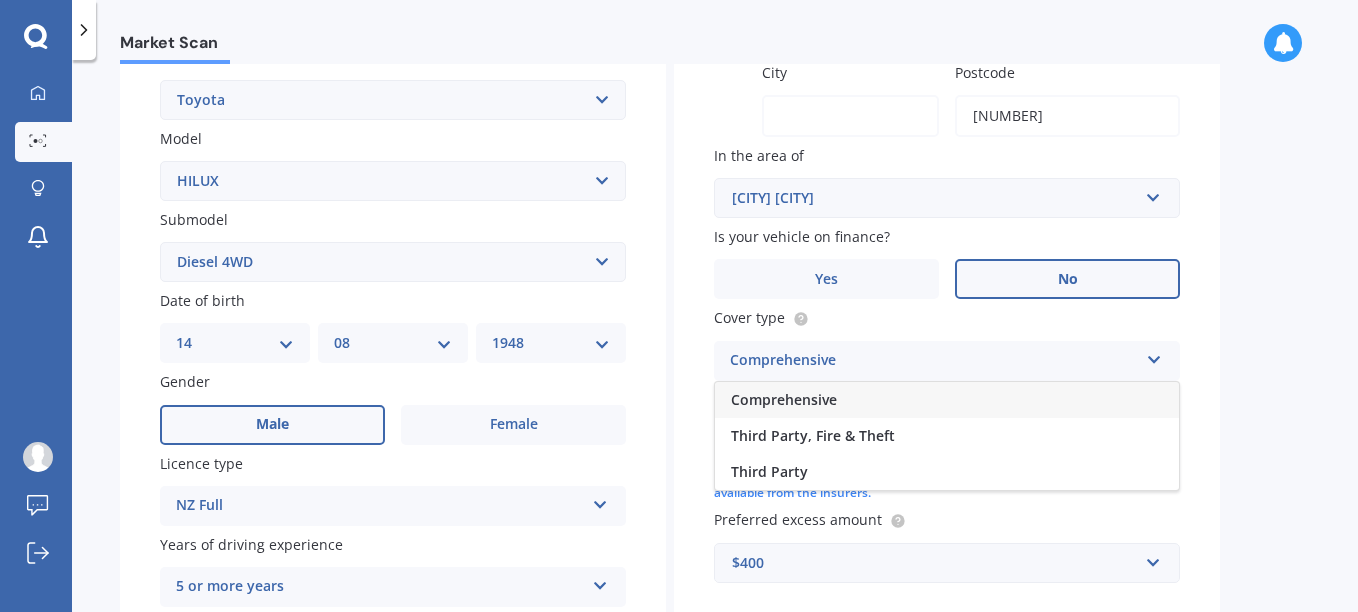drag, startPoint x: 814, startPoint y: 397, endPoint x: 816, endPoint y: 413, distance: 16.124516 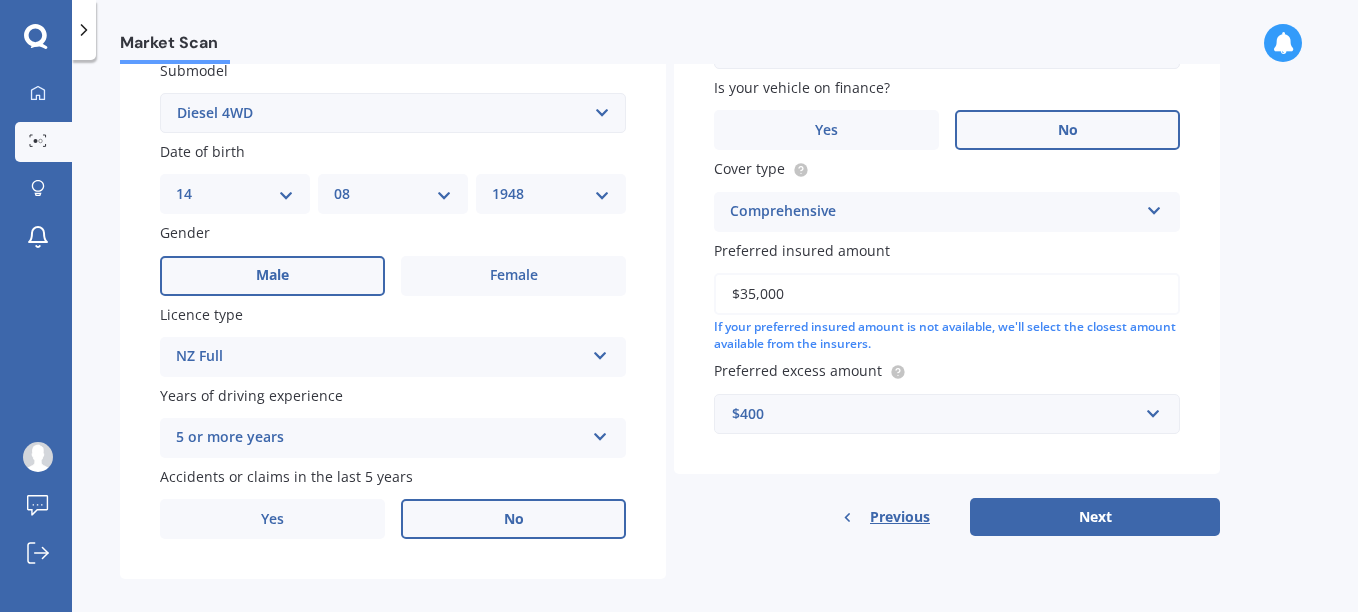 scroll, scrollTop: 565, scrollLeft: 0, axis: vertical 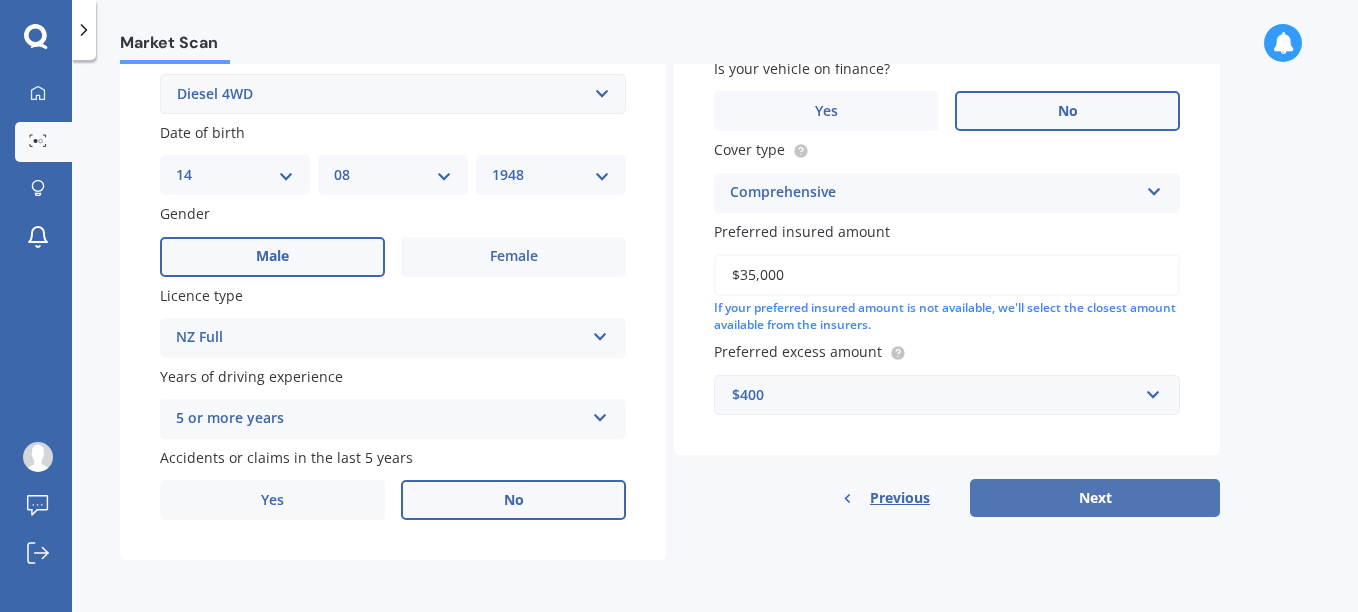 click on "Next" at bounding box center [1095, 498] 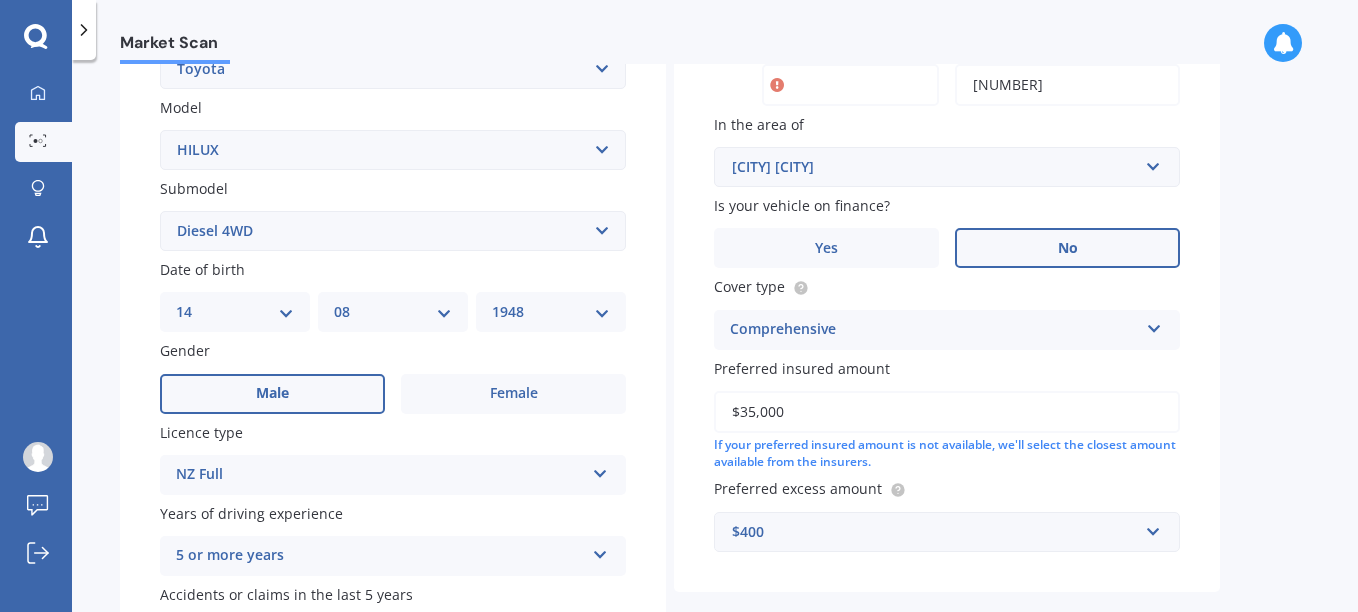 scroll, scrollTop: 395, scrollLeft: 0, axis: vertical 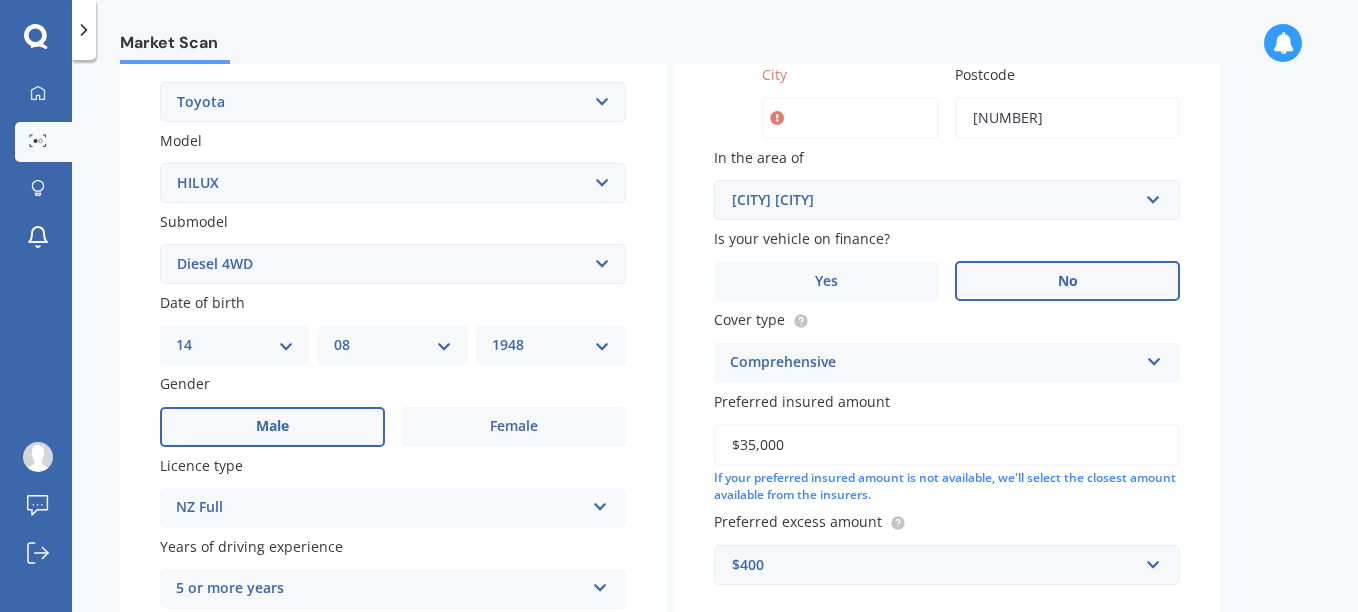 click on "[BRAND] [MODEL] [YEAR]" at bounding box center [715, 340] 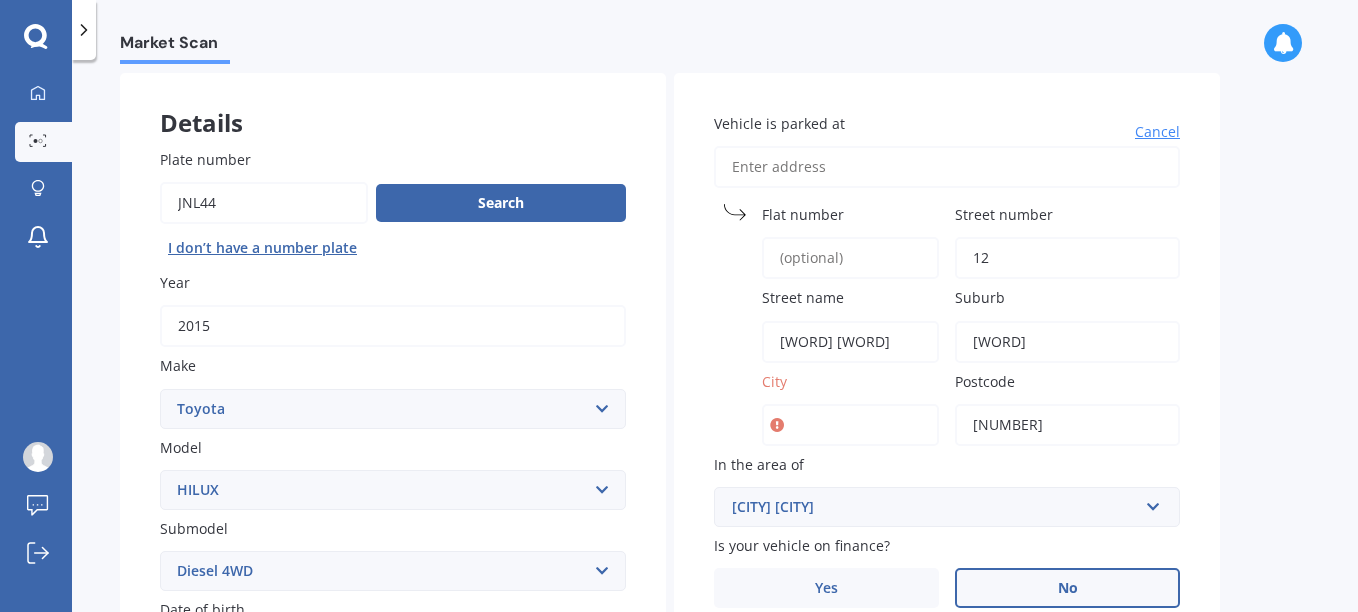 scroll, scrollTop: 71, scrollLeft: 0, axis: vertical 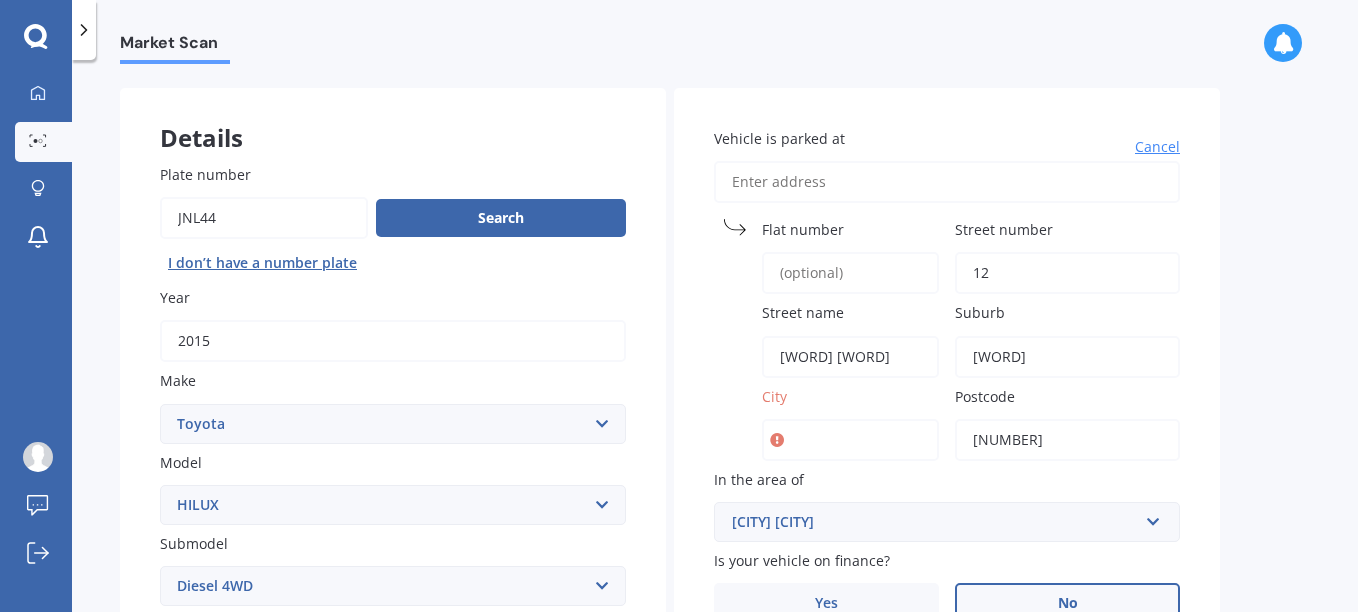 click on "City" at bounding box center (826, 423) 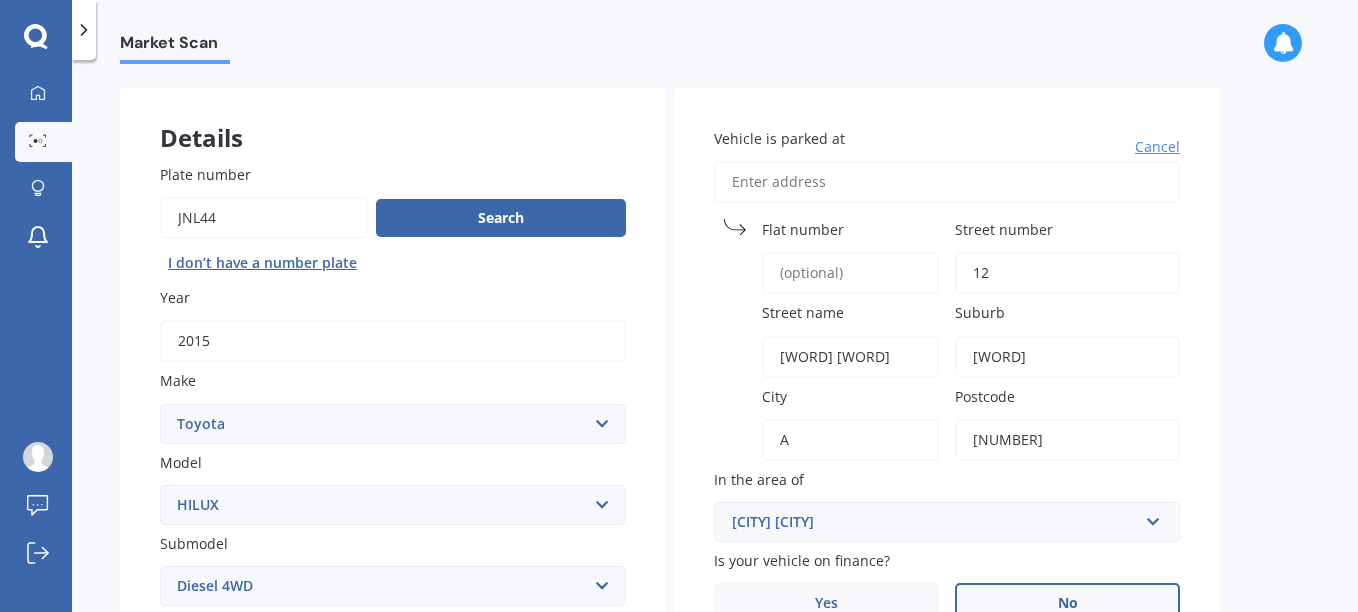 click on "A" at bounding box center [850, 440] 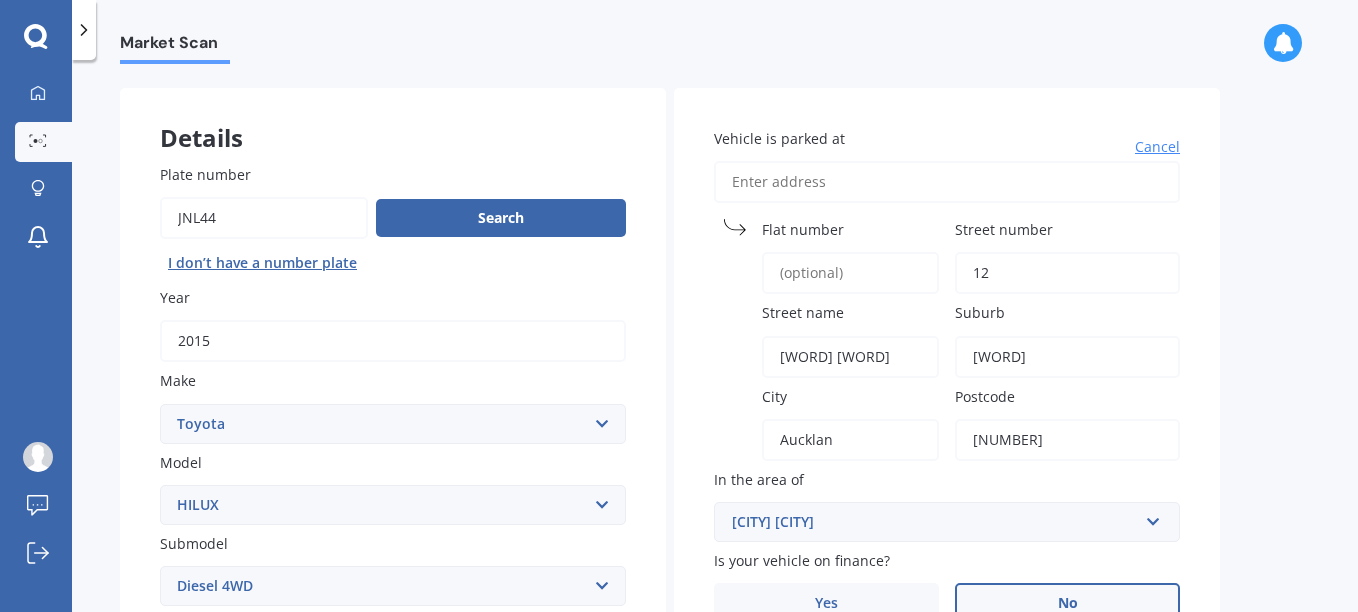 type on "Auckland" 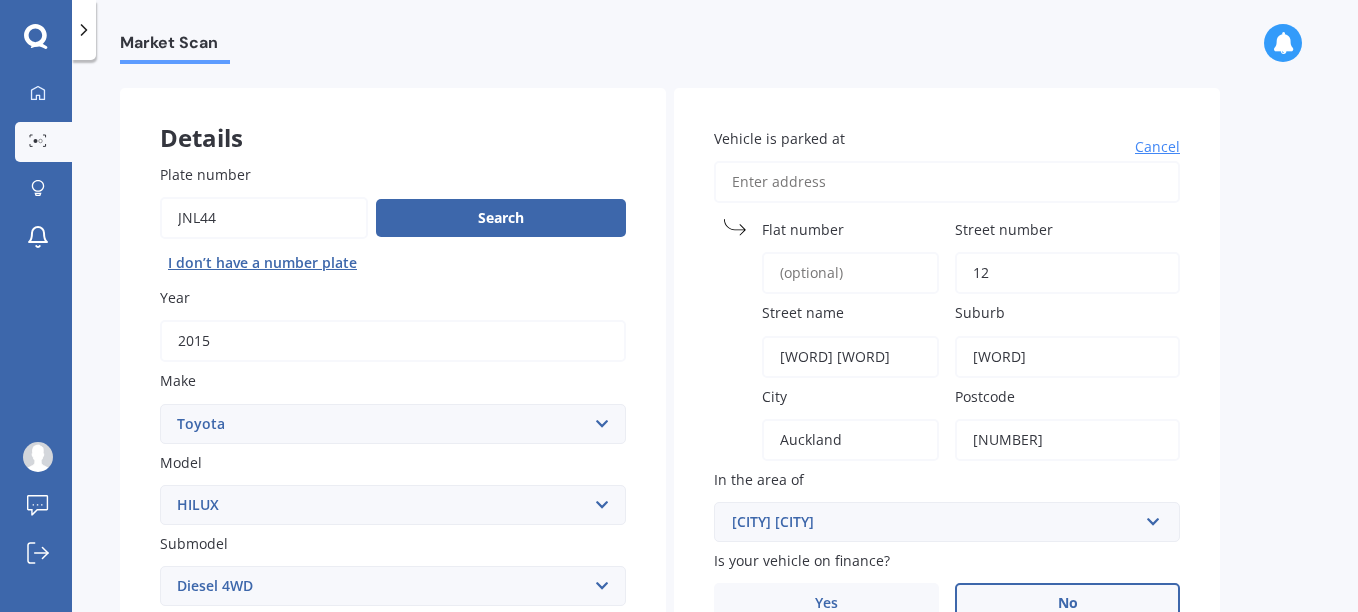 click on "Next" at bounding box center (1095, 990) 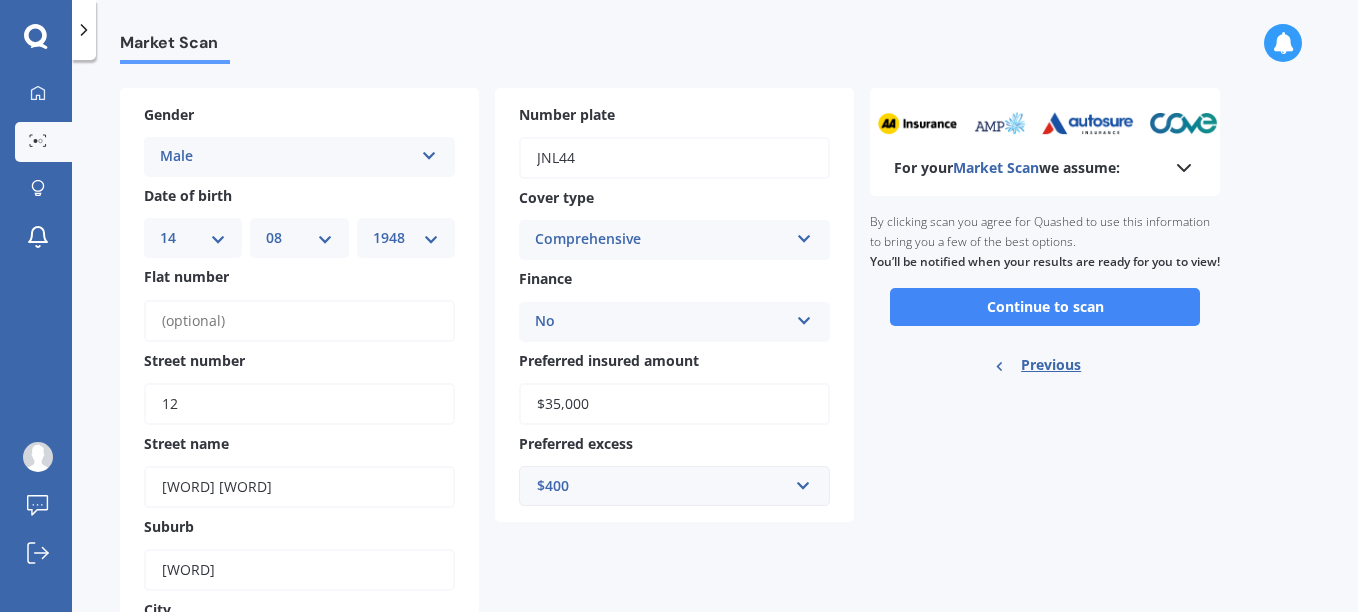 scroll, scrollTop: 0, scrollLeft: 0, axis: both 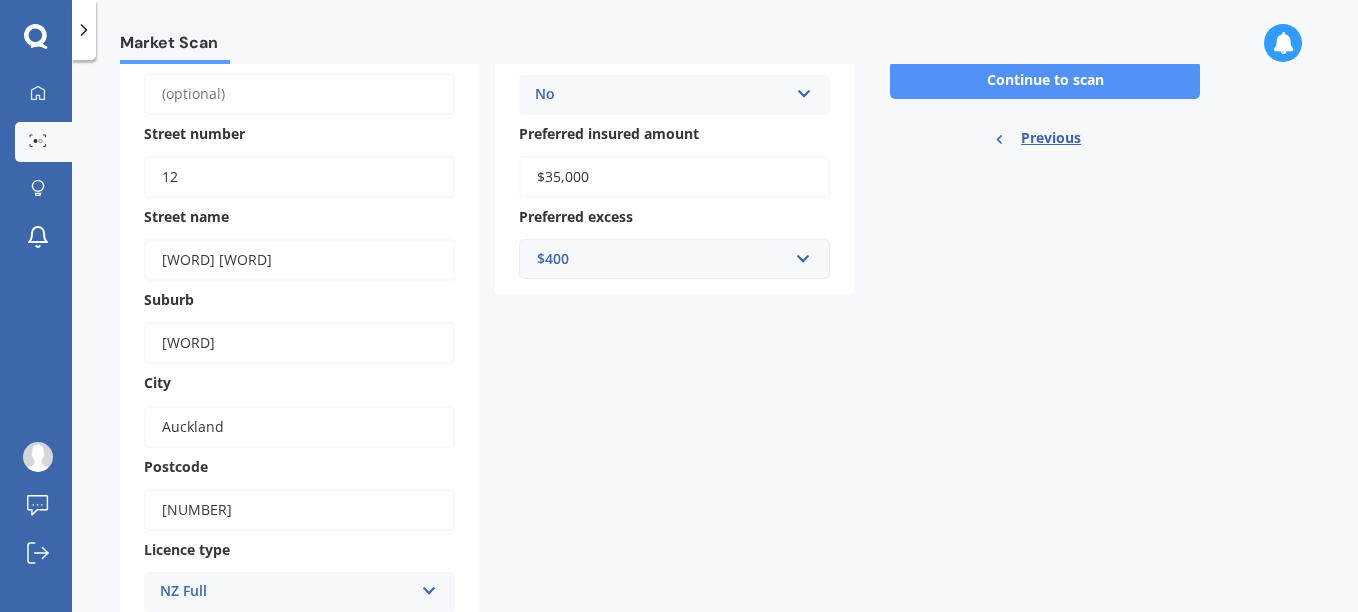 click on "Continue to scan" at bounding box center (1045, 80) 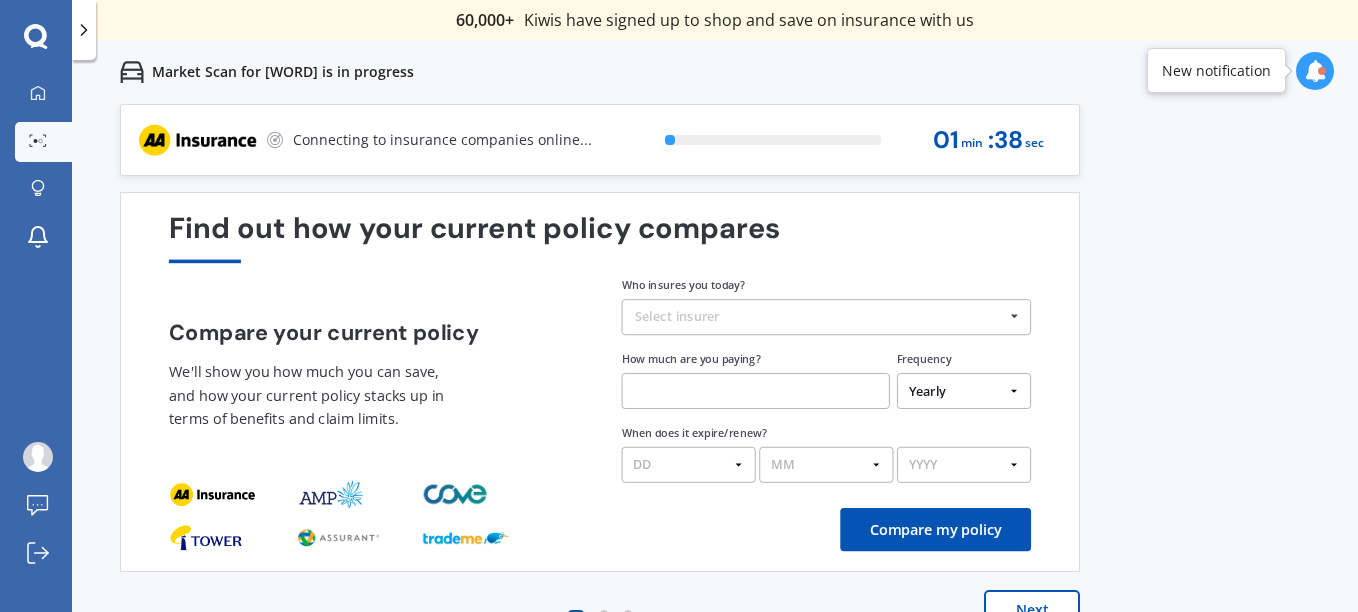 scroll, scrollTop: 0, scrollLeft: 0, axis: both 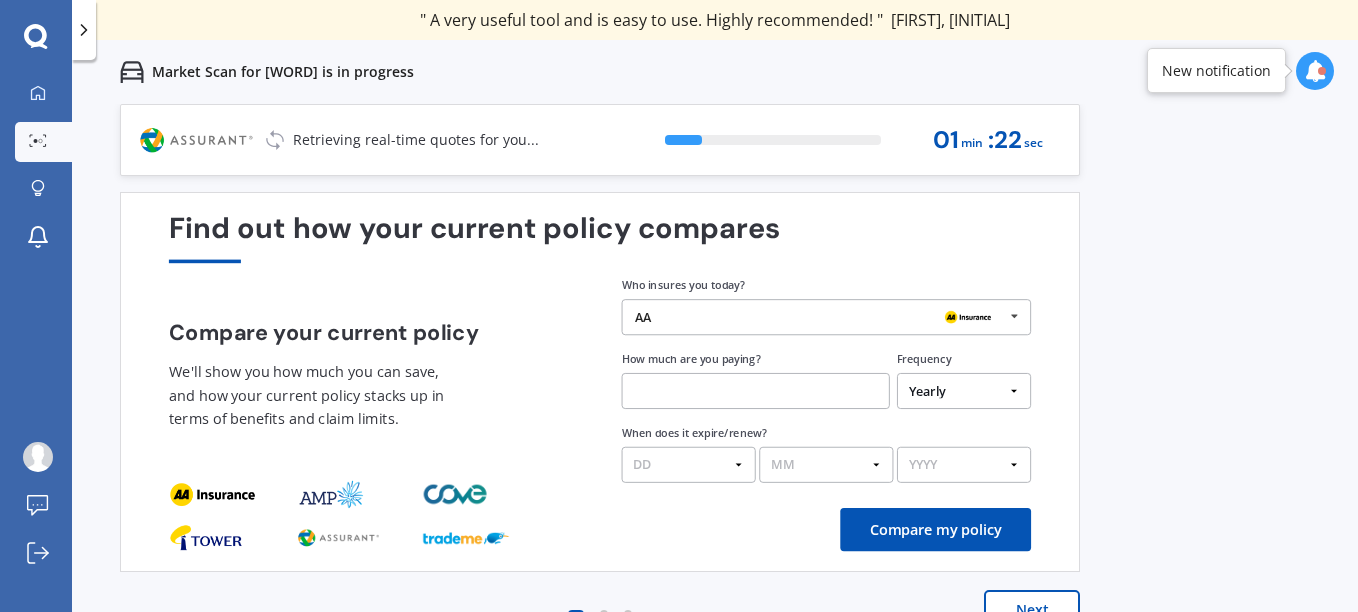 click on "Next" at bounding box center [1032, 610] 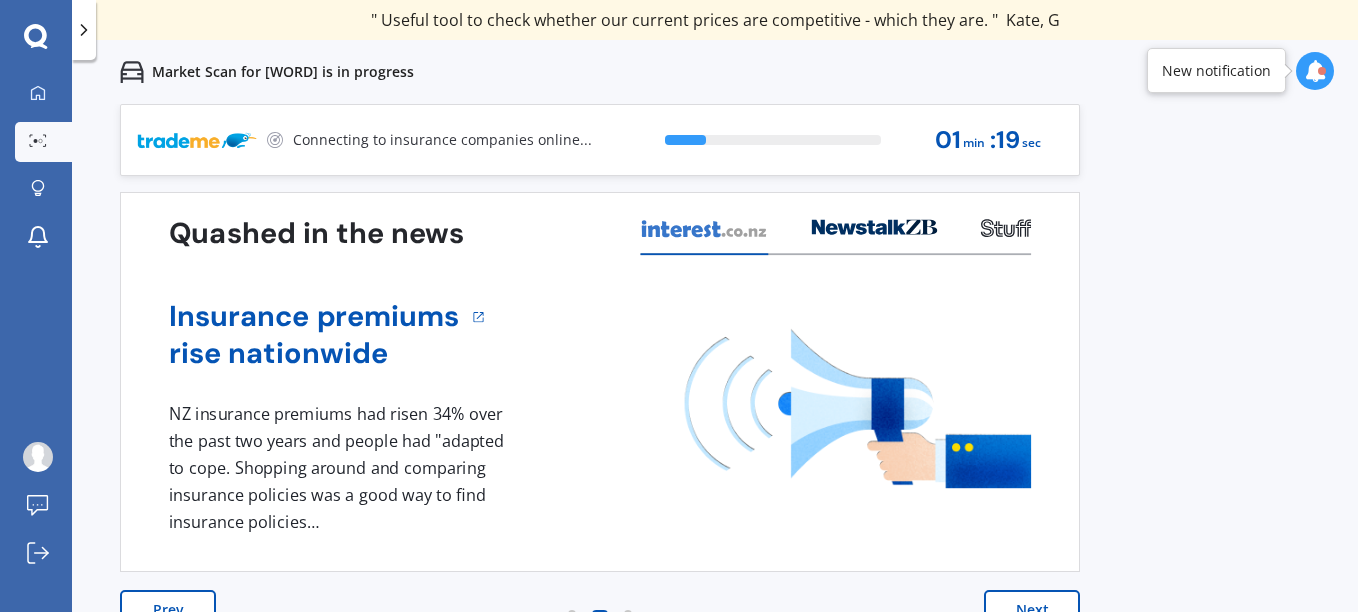 click on "Next" at bounding box center (1032, 610) 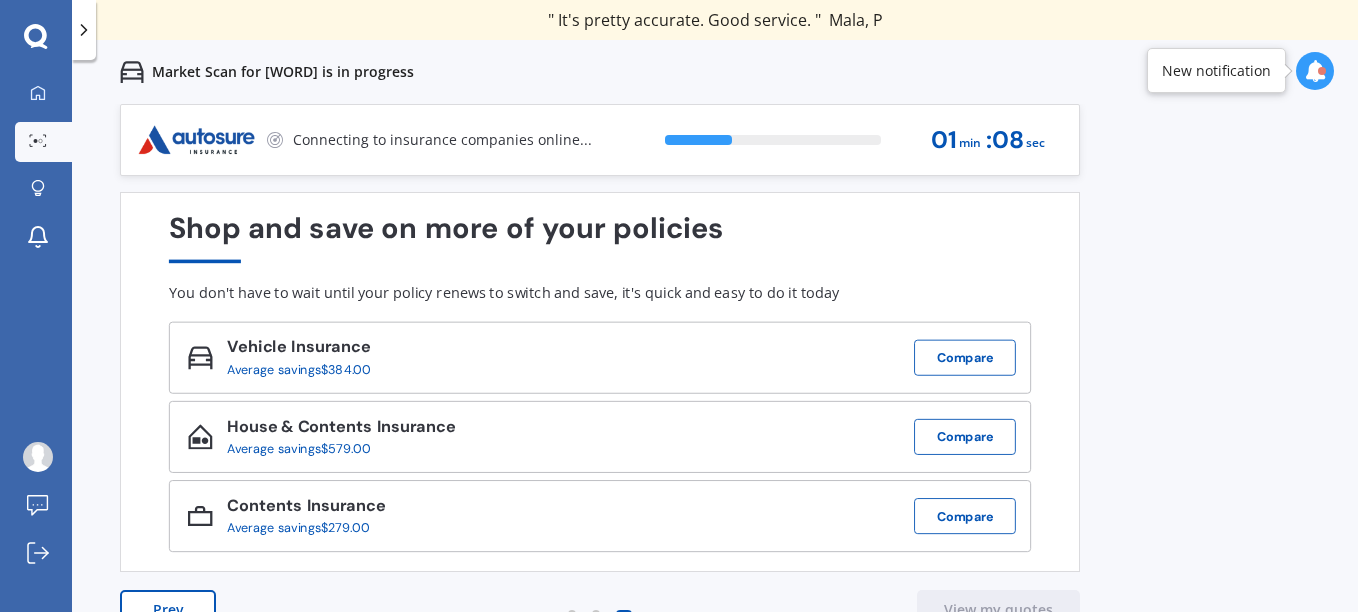 type 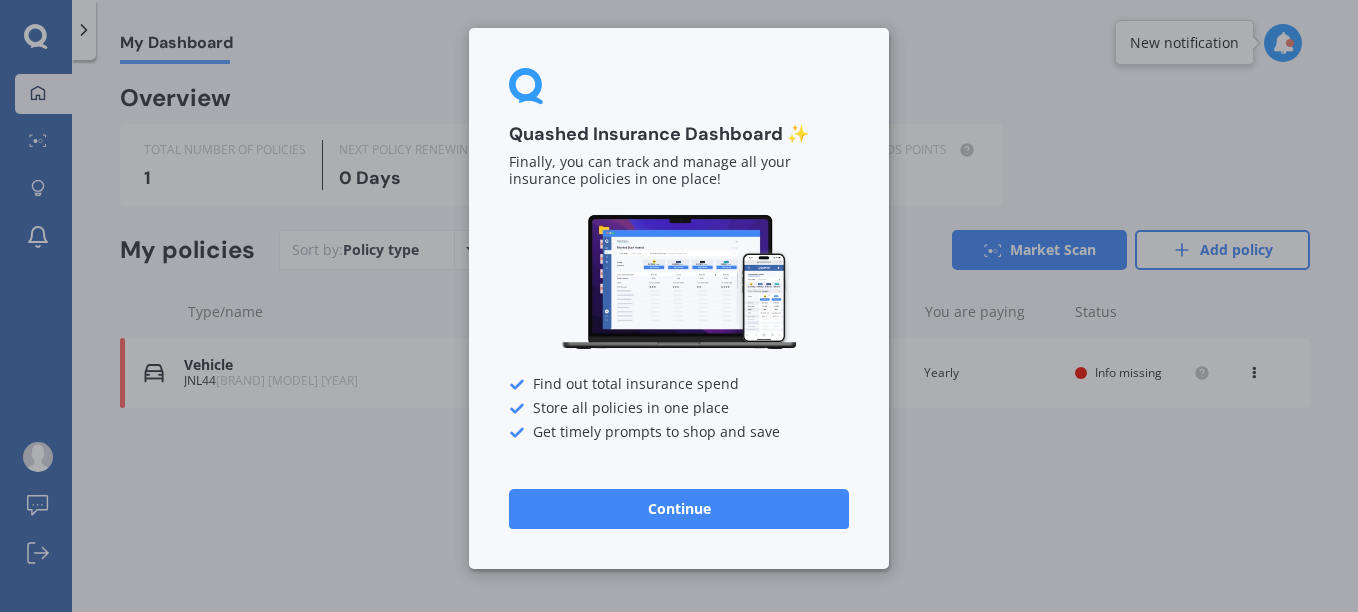 click on "Continue" at bounding box center (679, 509) 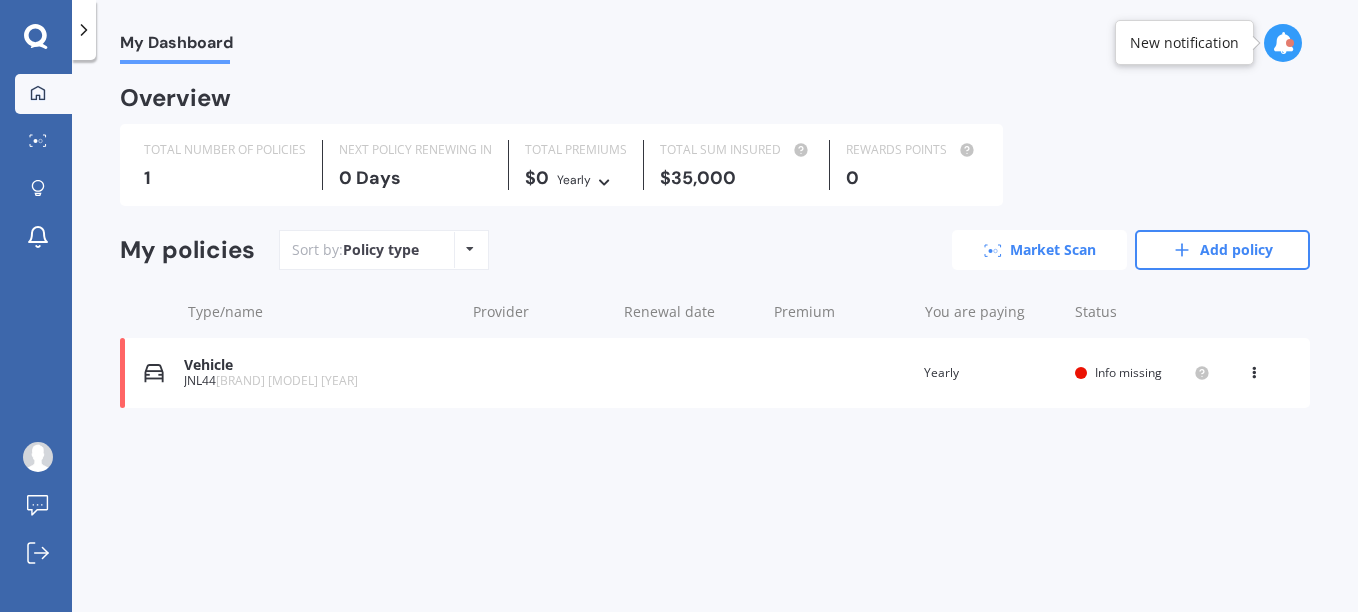 click on "Market Scan" at bounding box center [1039, 250] 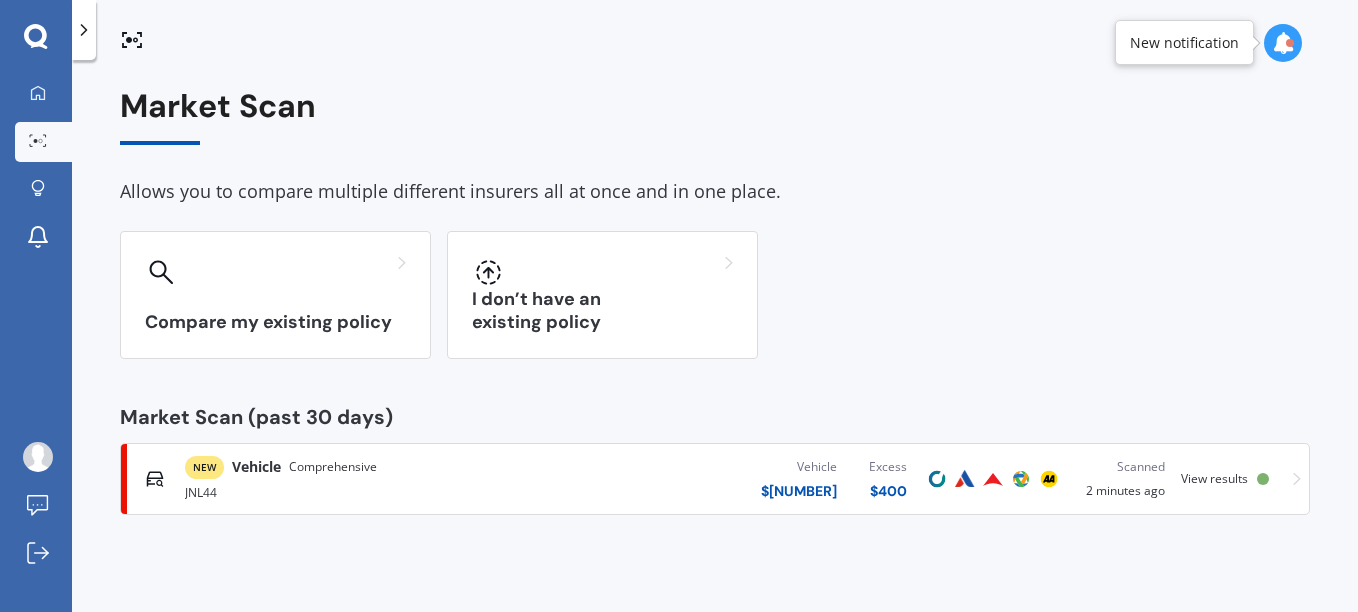 click on "View results" at bounding box center [1214, 478] 